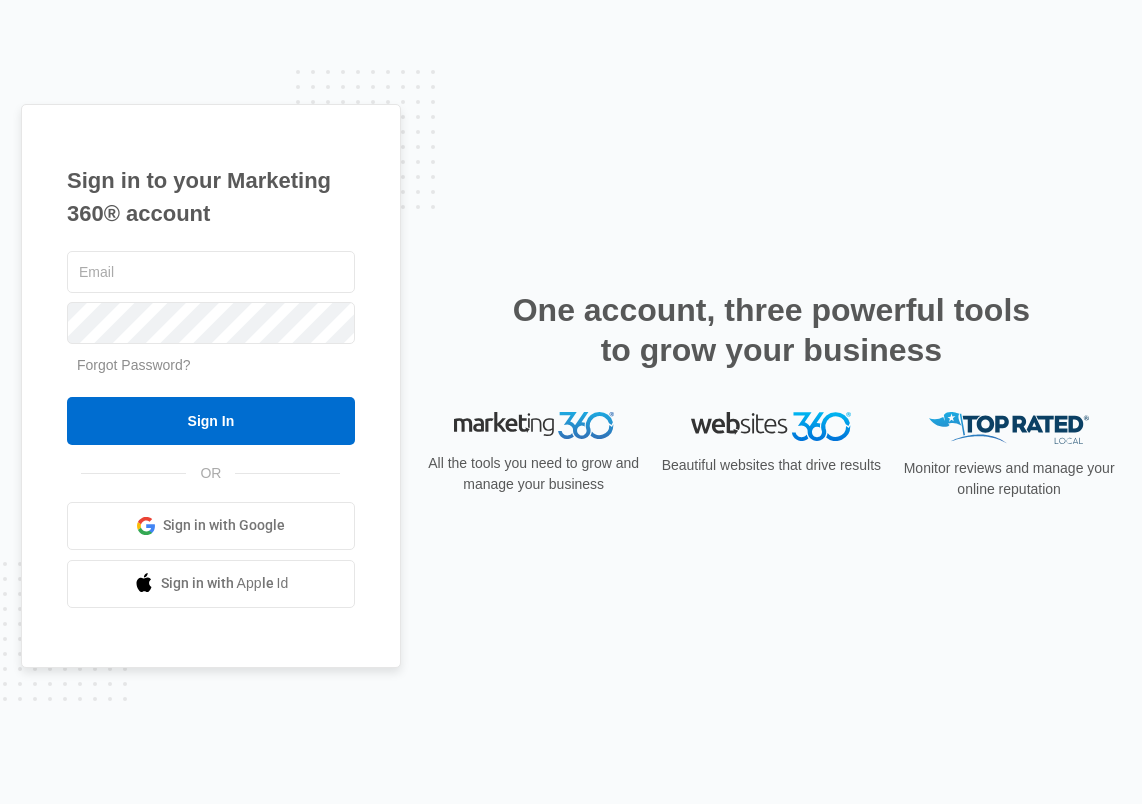 scroll, scrollTop: 0, scrollLeft: 0, axis: both 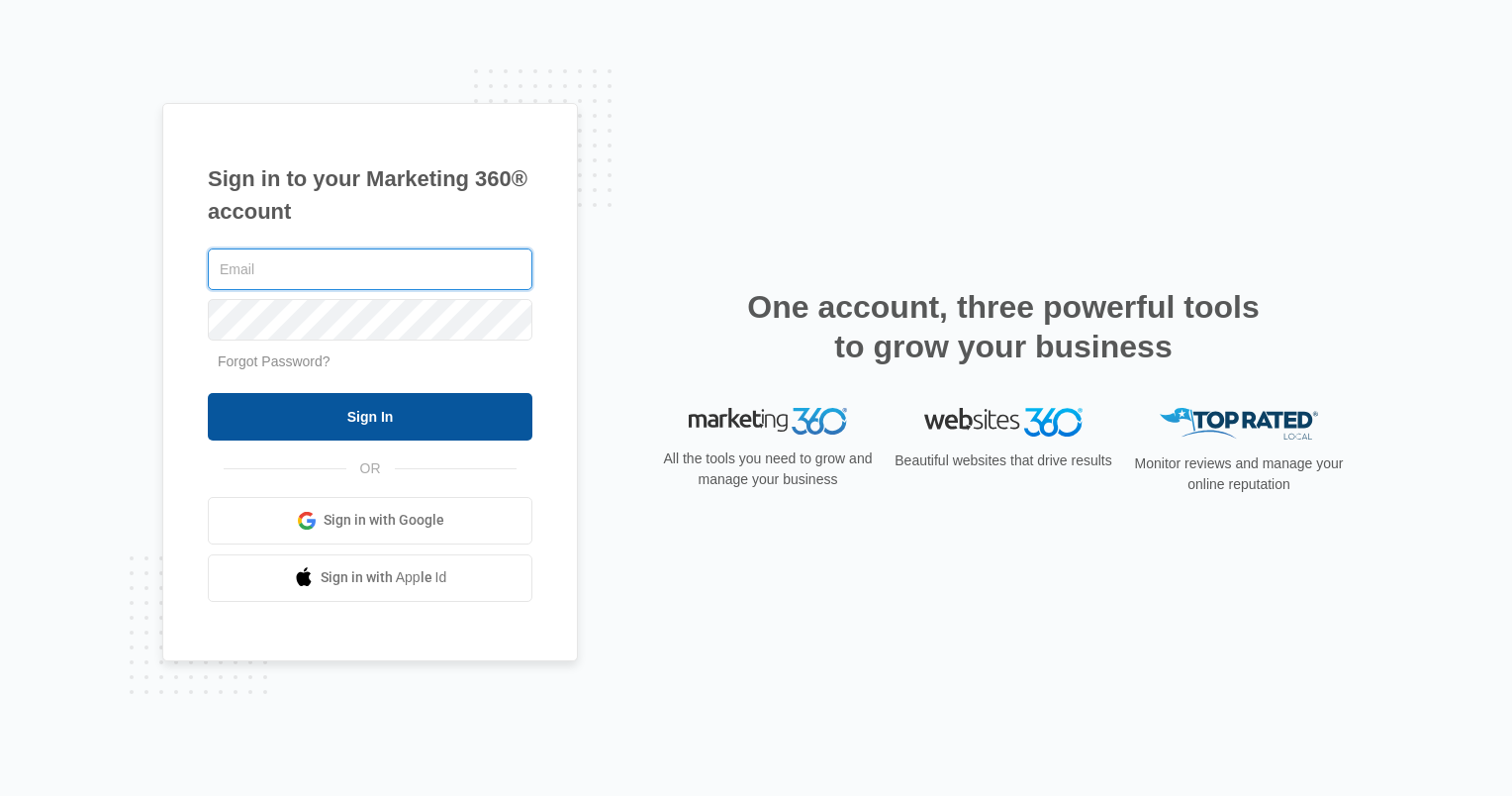 type on "[EMAIL]" 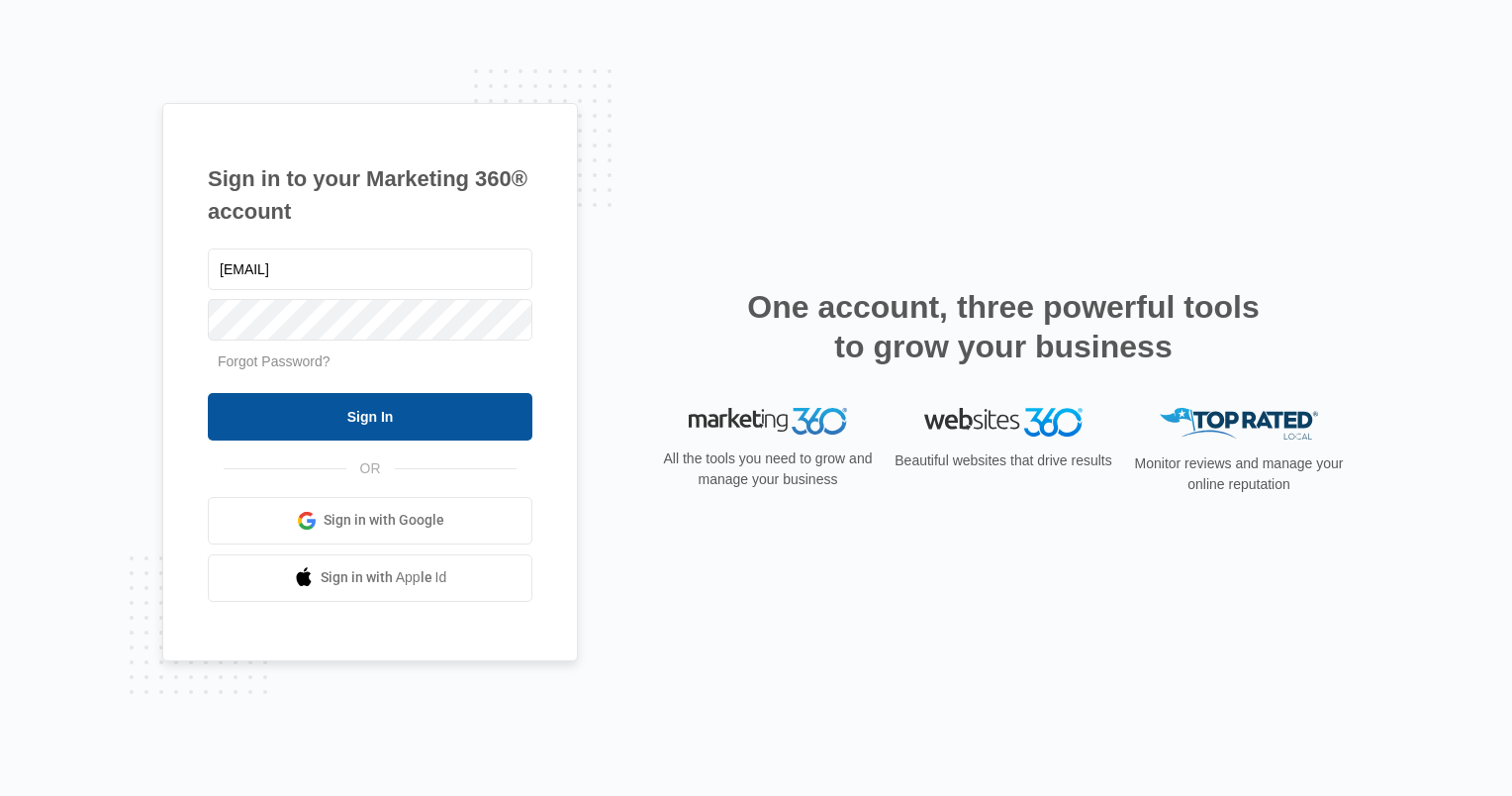 click on "Sign In" at bounding box center [370, 417] 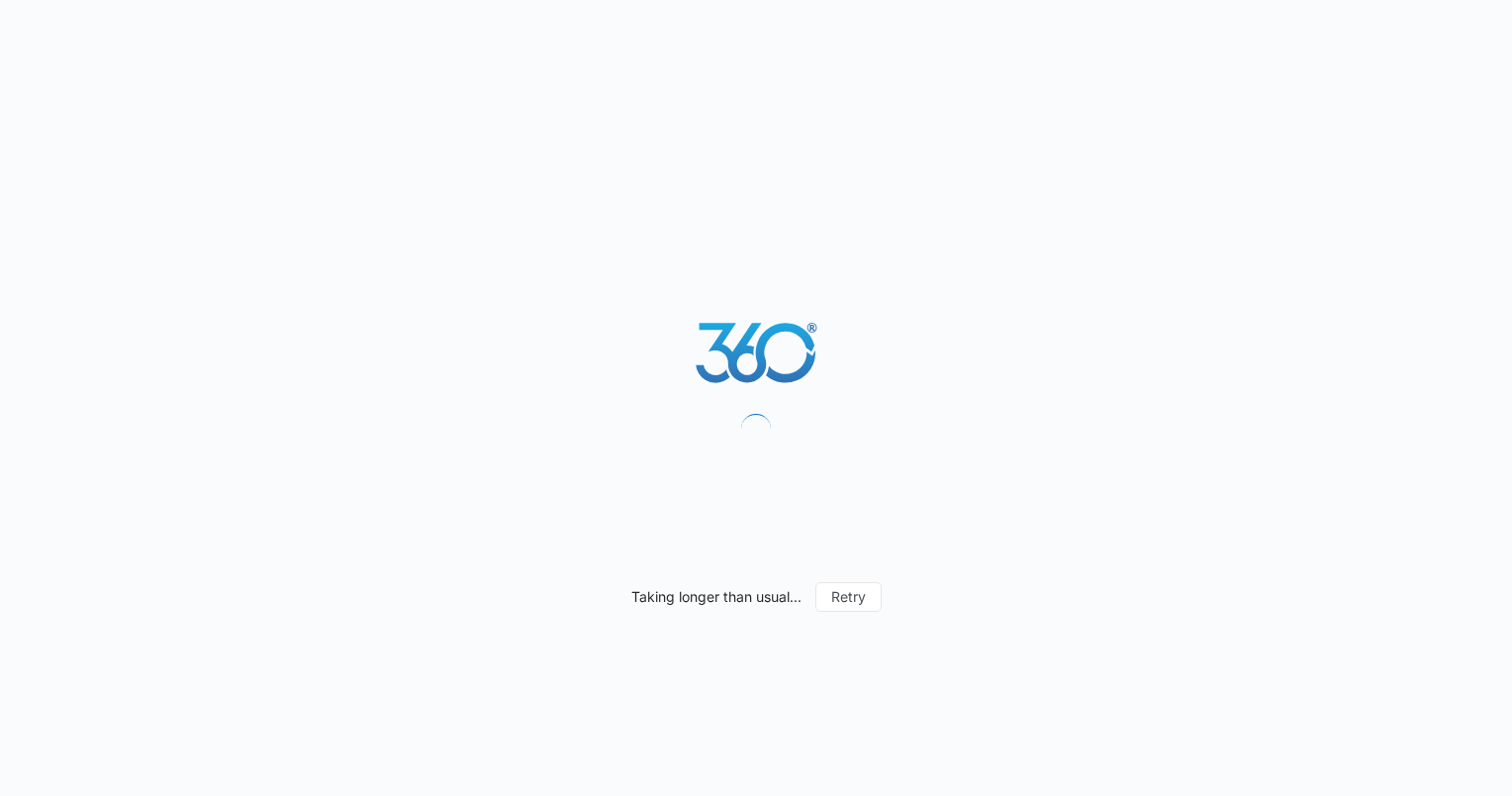 scroll, scrollTop: 0, scrollLeft: 0, axis: both 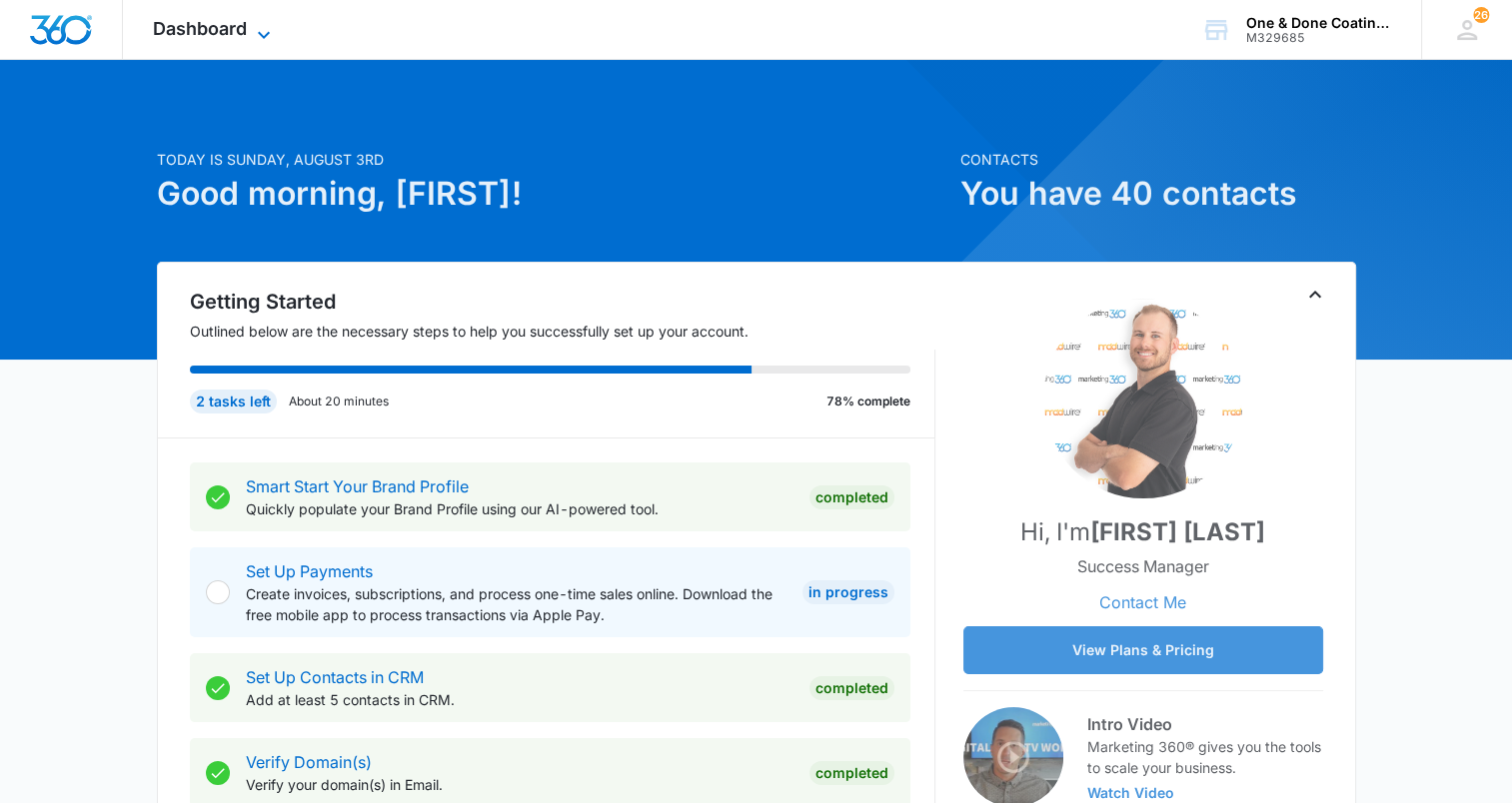 click 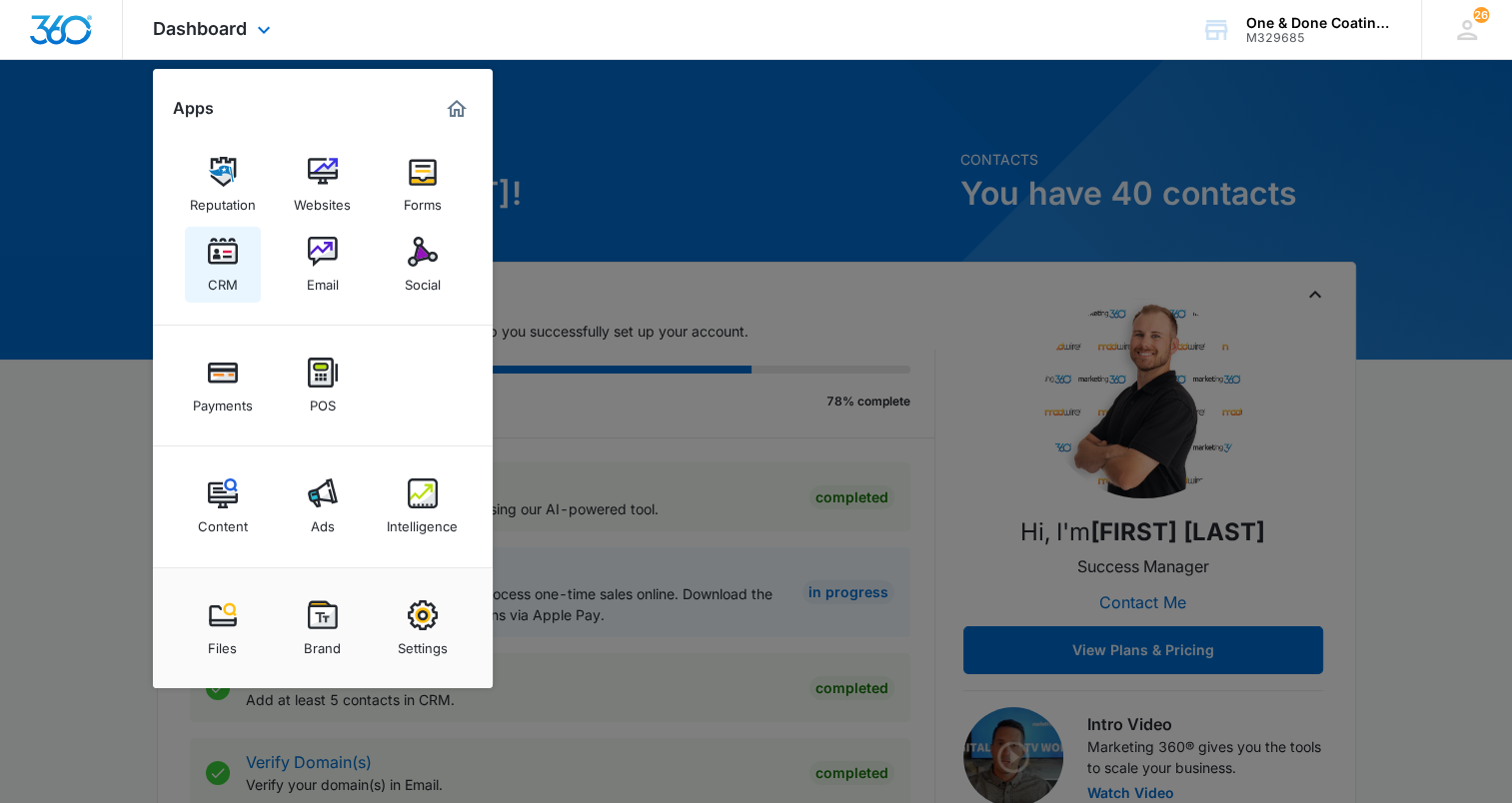 click at bounding box center [223, 252] 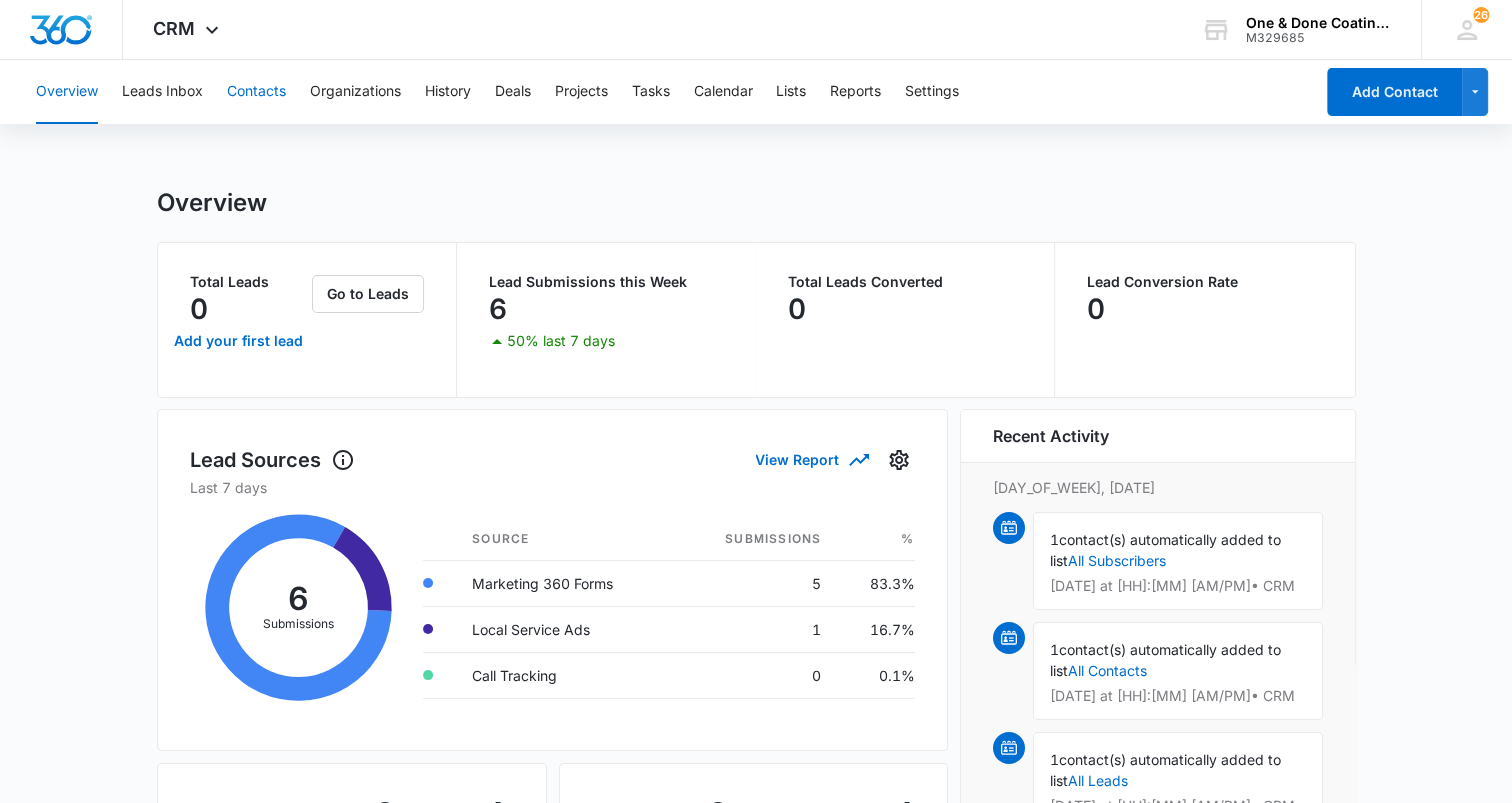 click on "Contacts" at bounding box center (256, 92) 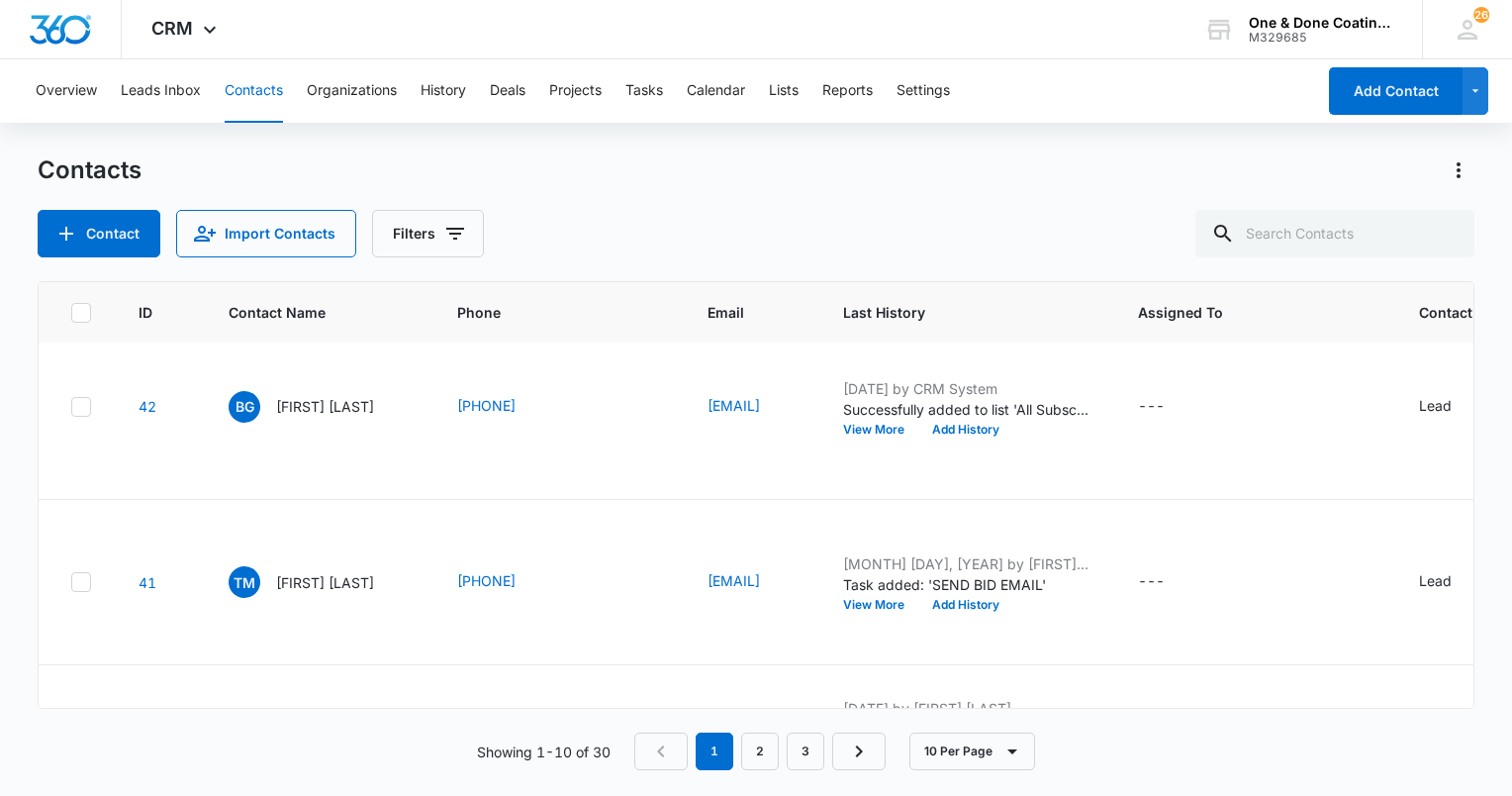 scroll, scrollTop: 15, scrollLeft: 0, axis: vertical 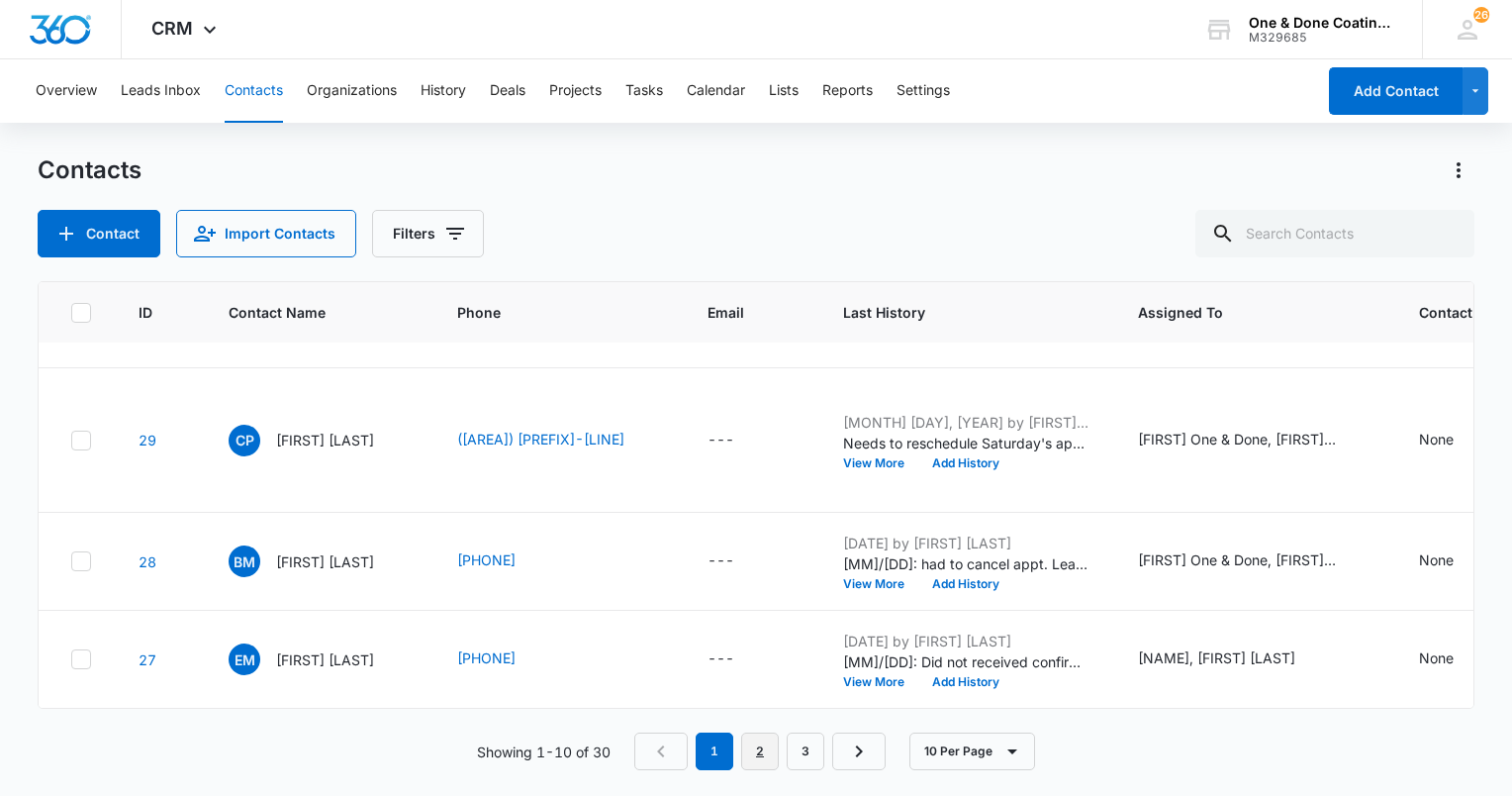 click on "2" at bounding box center (760, 751) 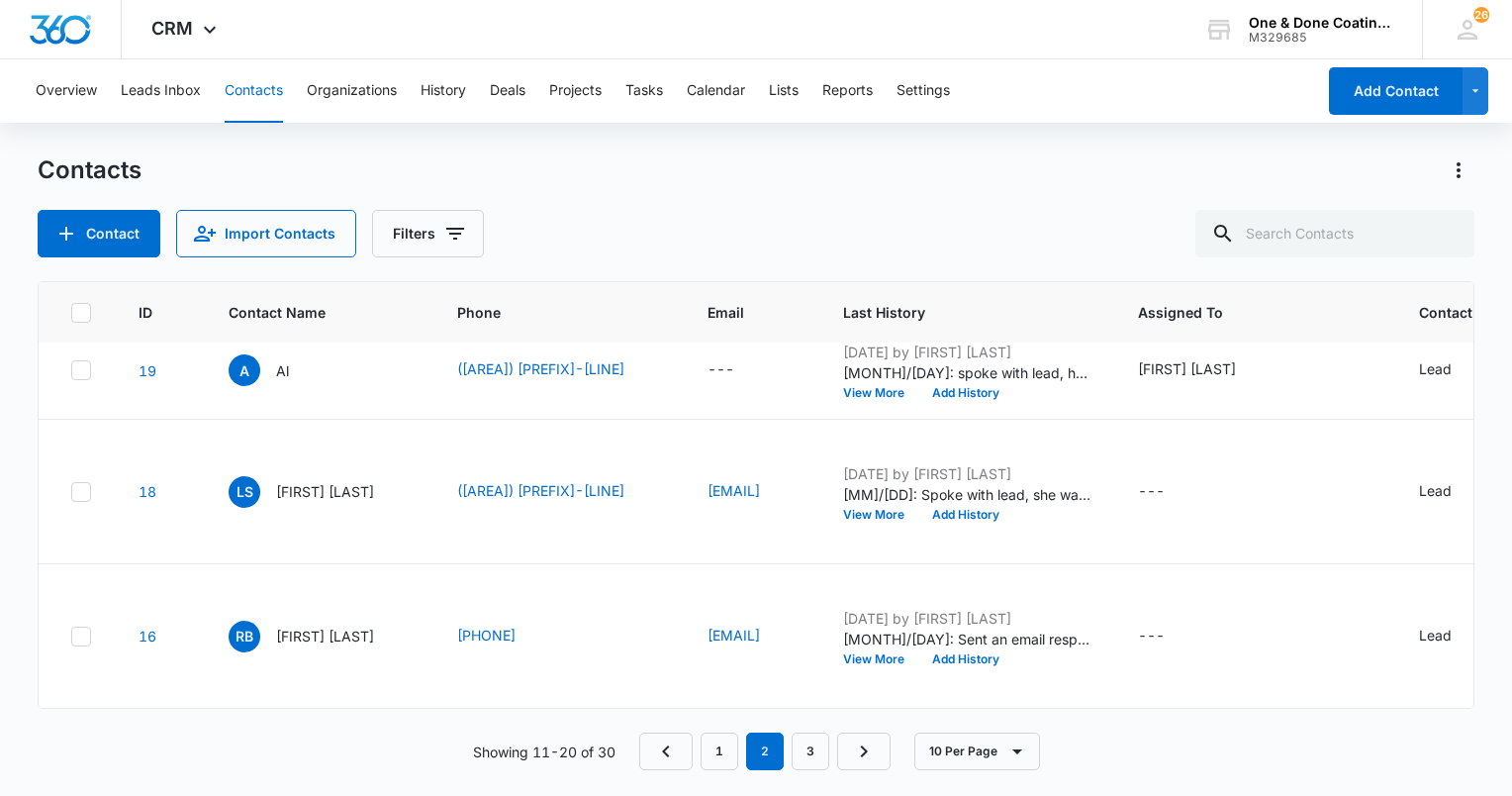 scroll, scrollTop: 0, scrollLeft: 0, axis: both 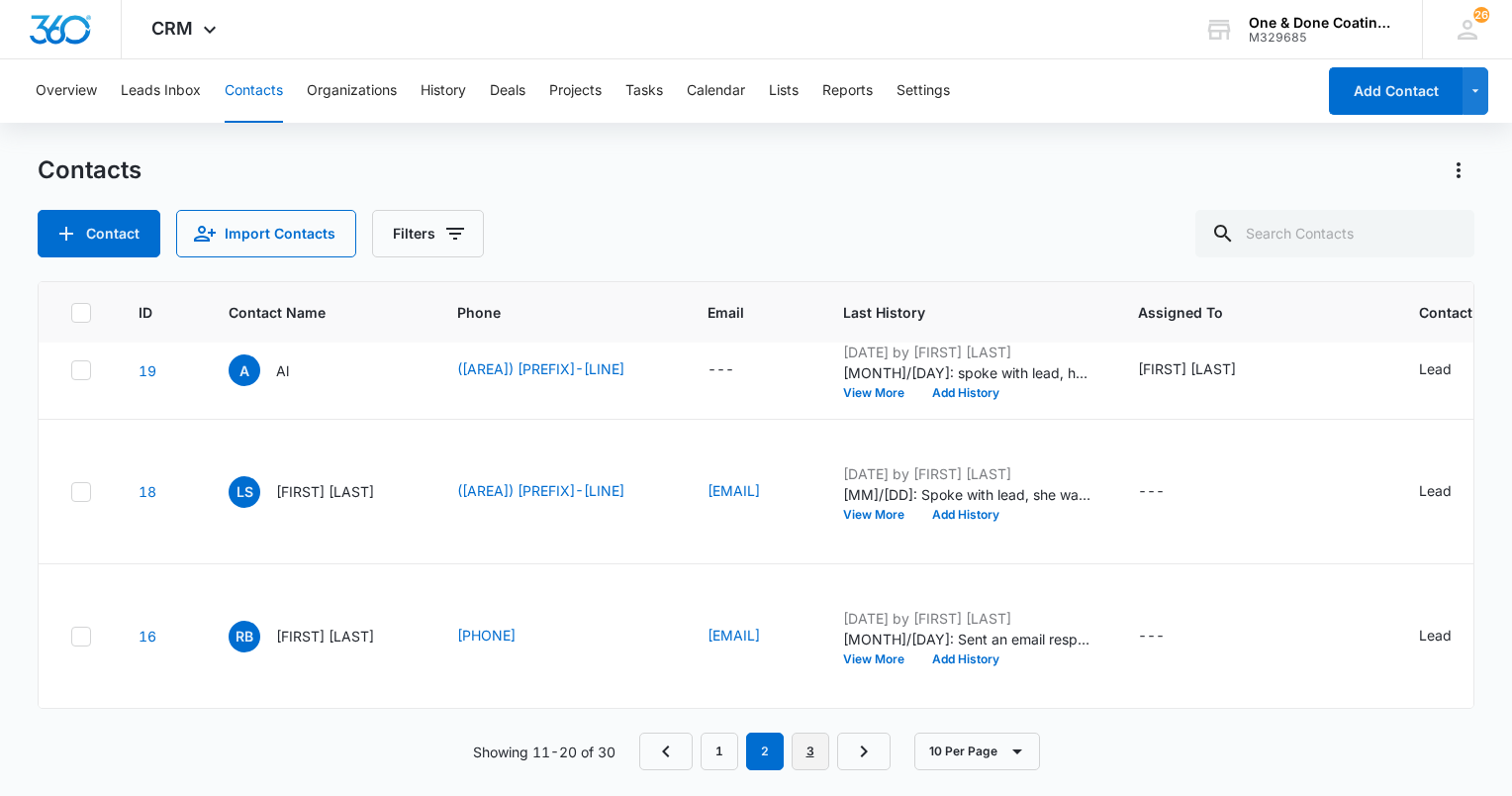 click on "3" at bounding box center (810, 751) 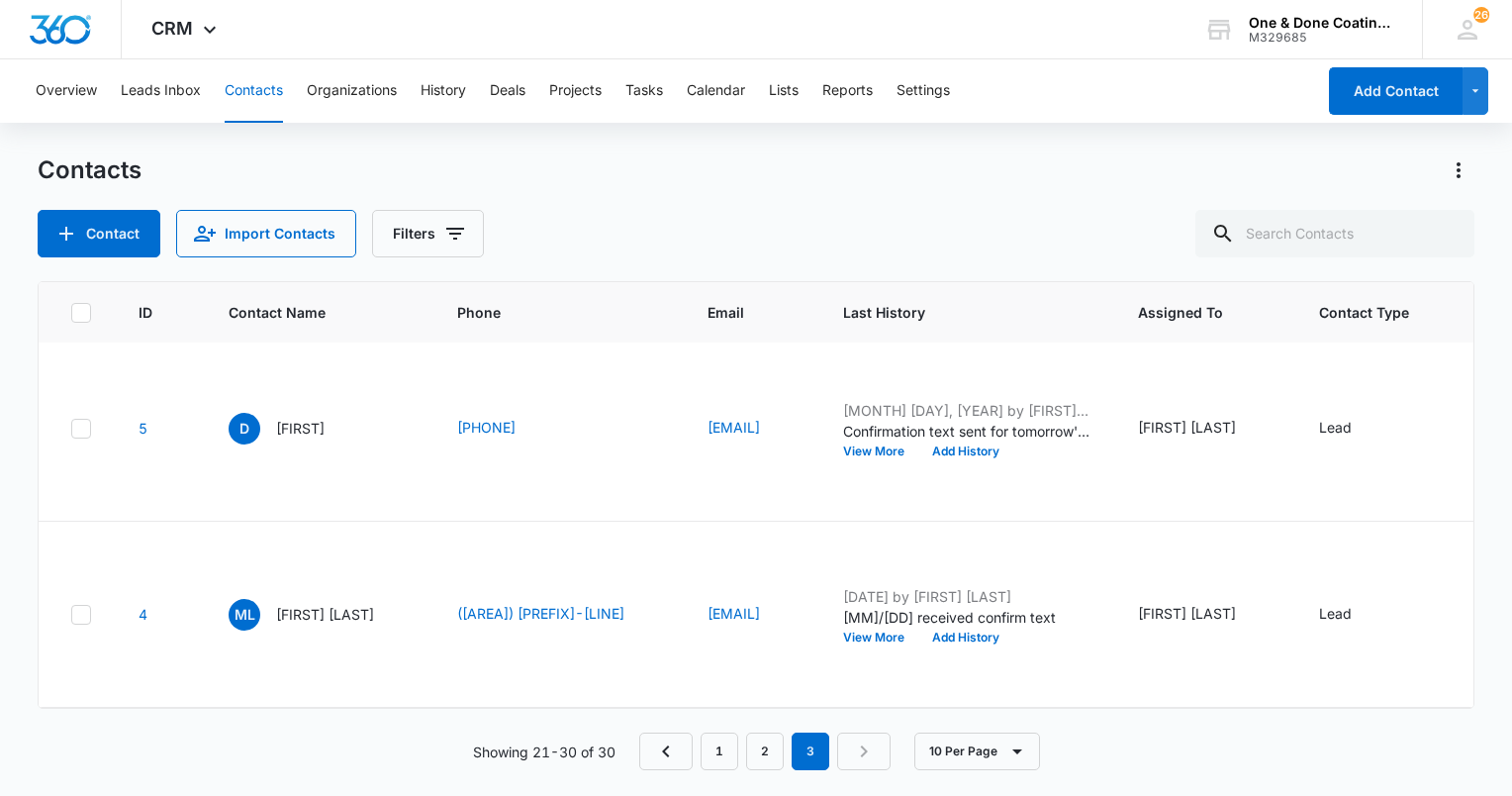 scroll, scrollTop: 0, scrollLeft: 0, axis: both 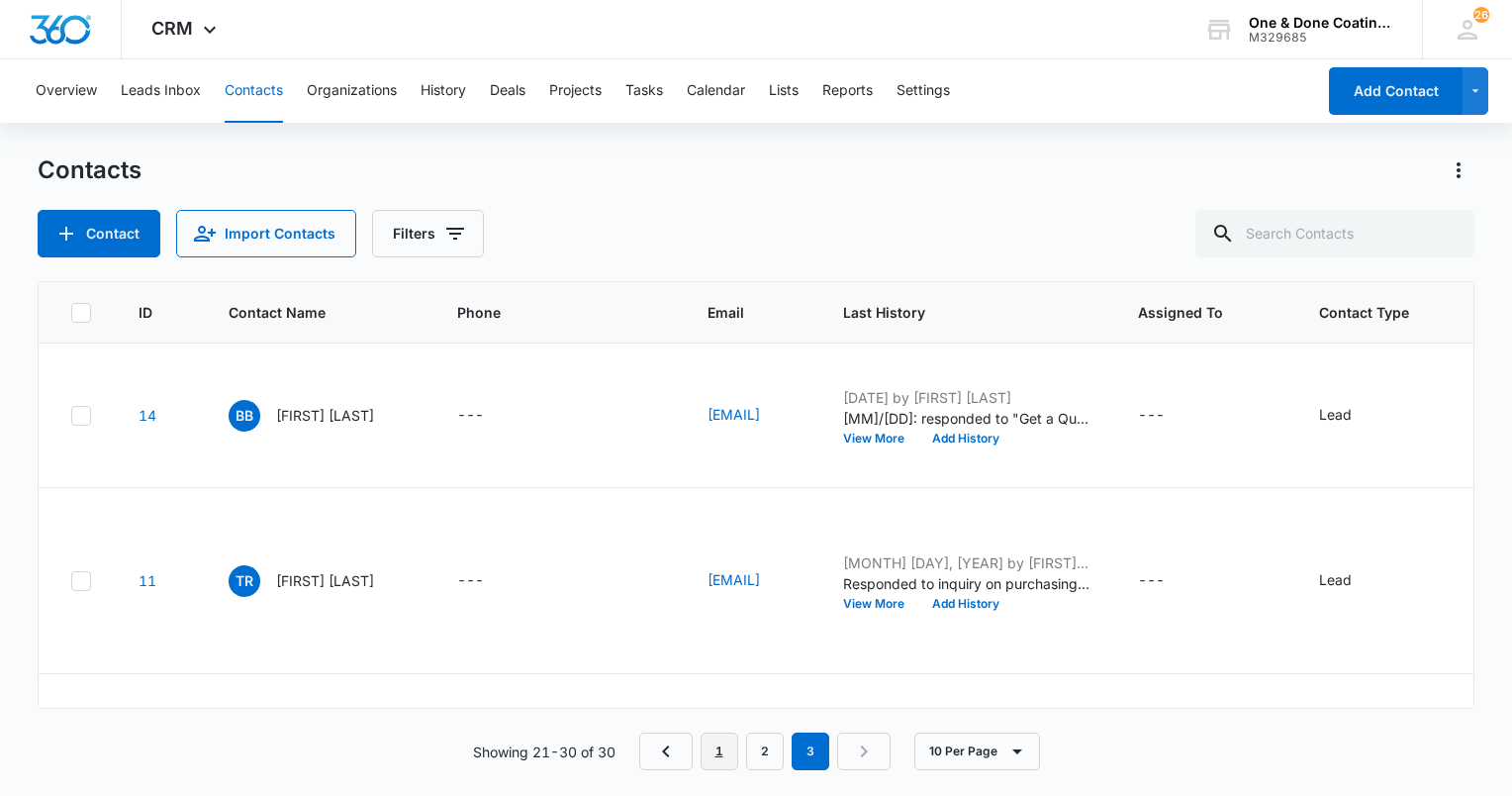 click on "1" at bounding box center (719, 751) 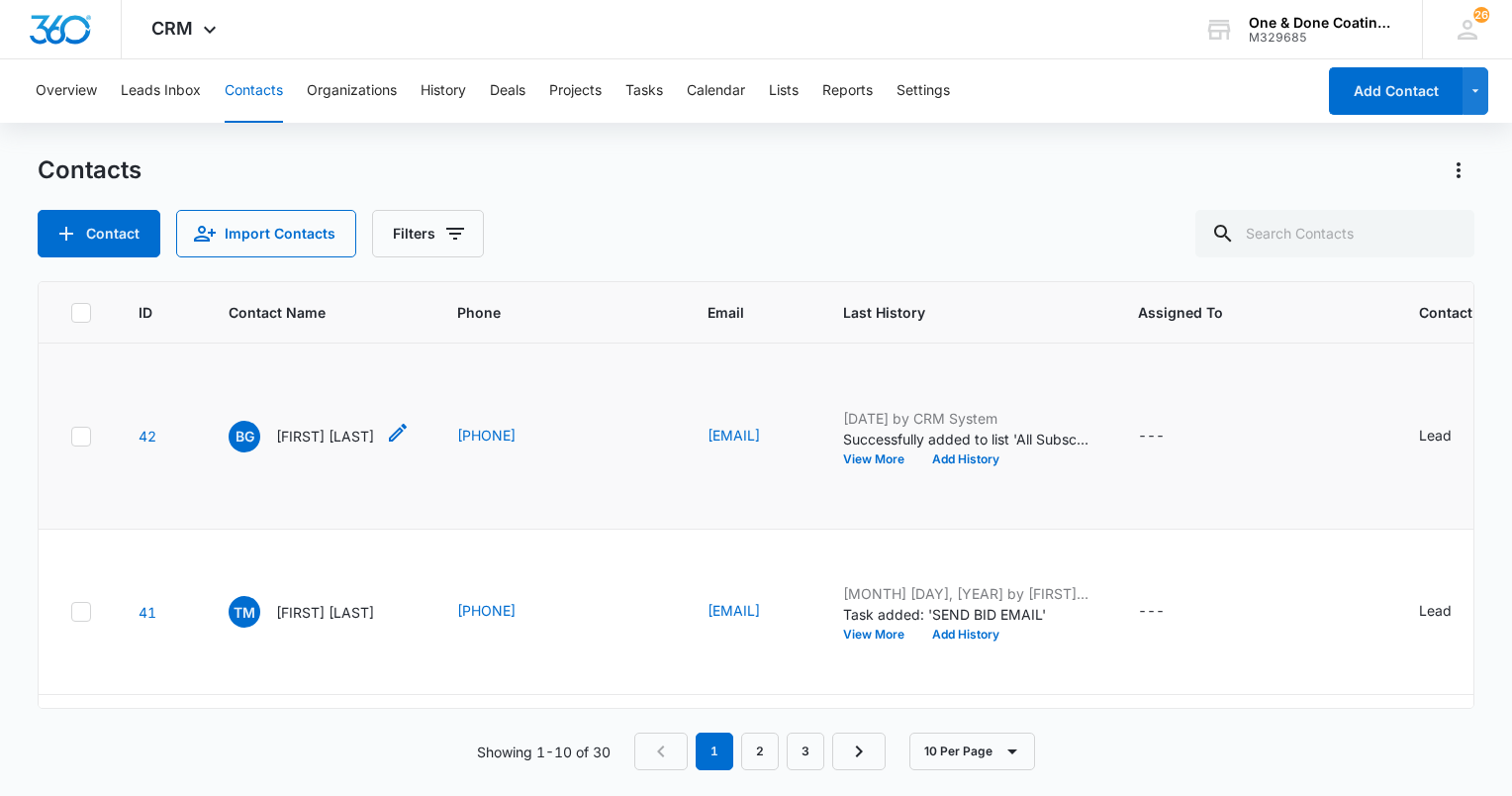 click on "BG" at bounding box center (244, 437) 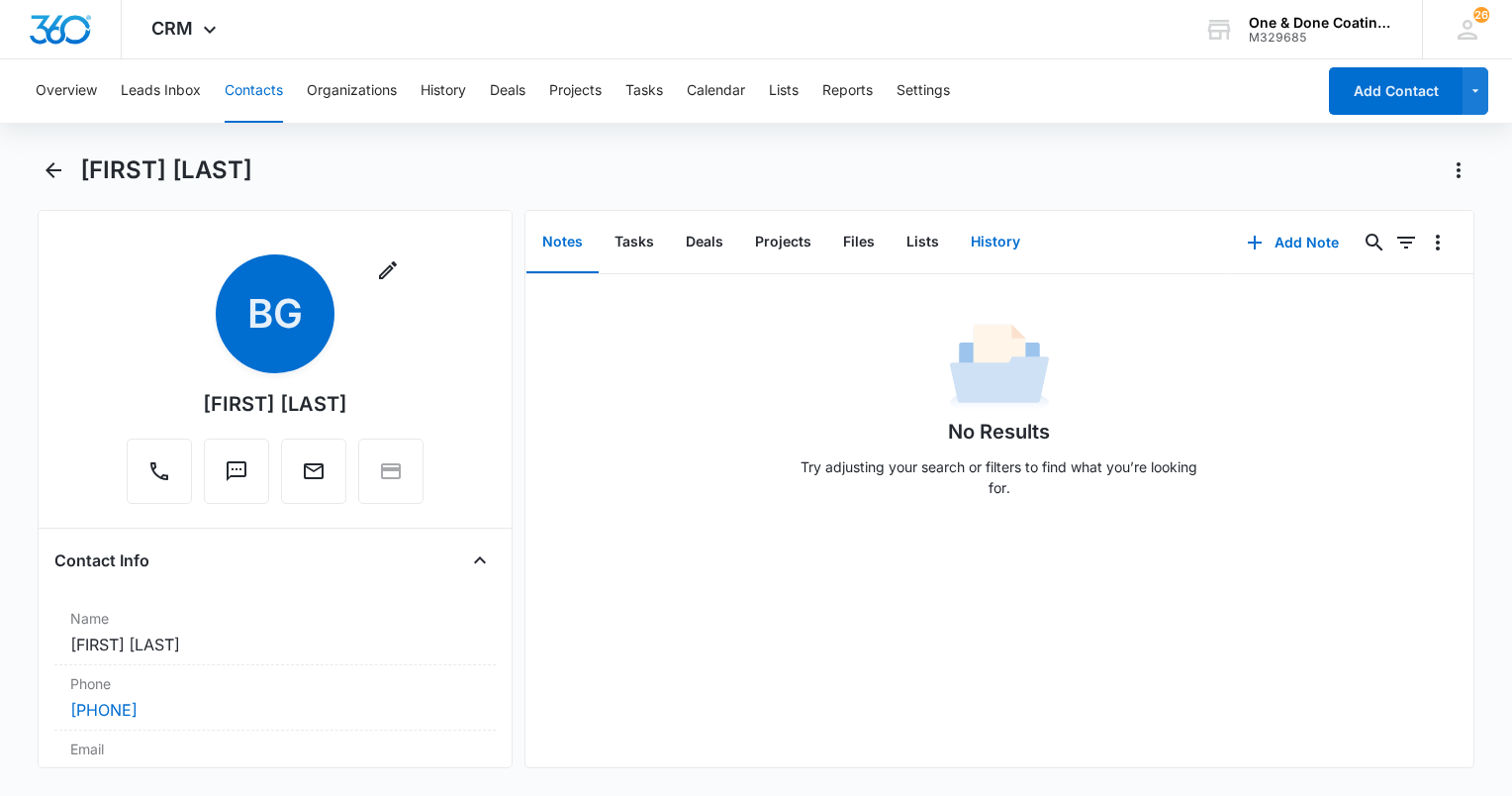 click on "History" at bounding box center (995, 243) 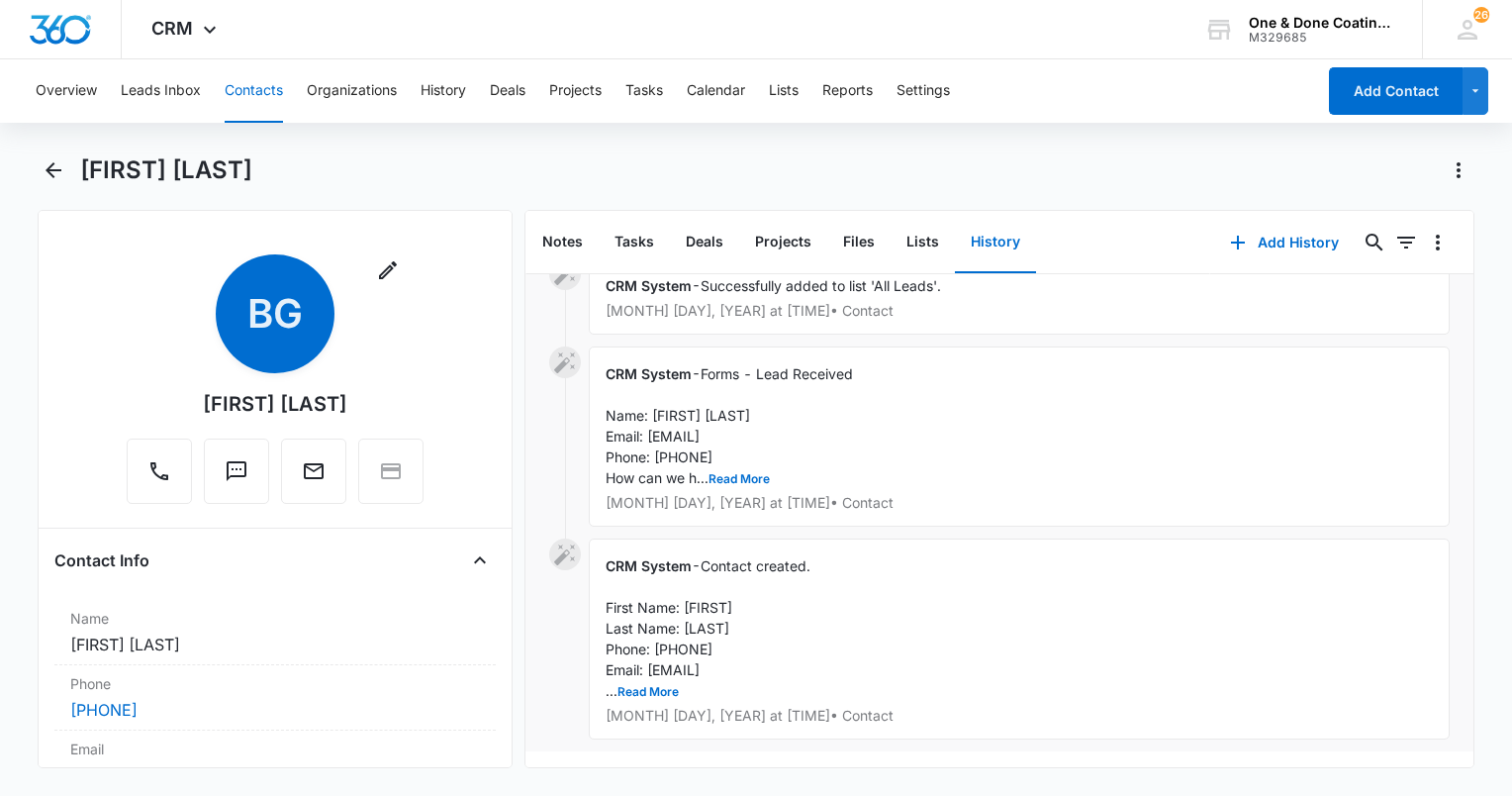 scroll, scrollTop: 229, scrollLeft: 0, axis: vertical 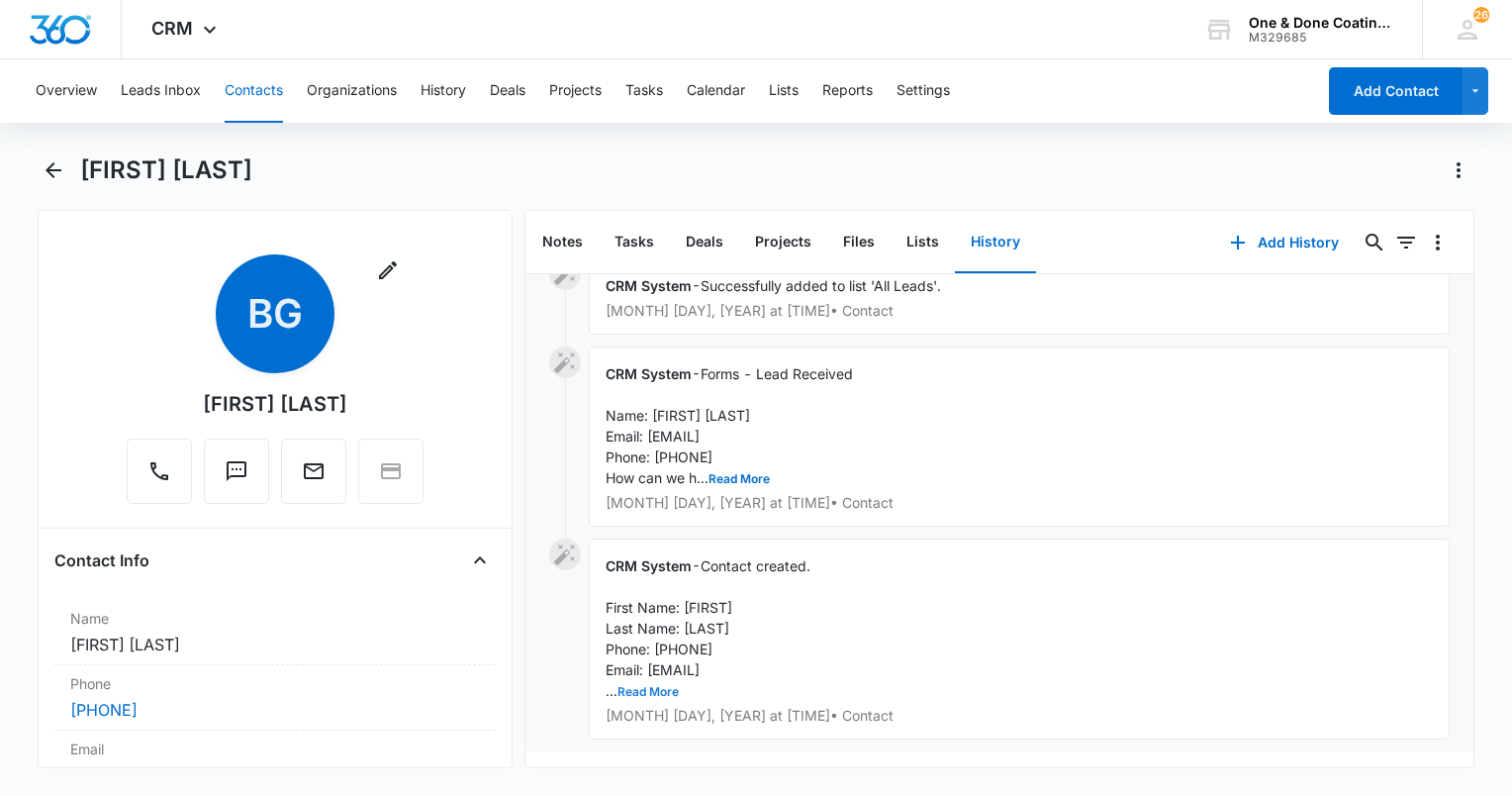 click on "Read More" at bounding box center [648, 692] 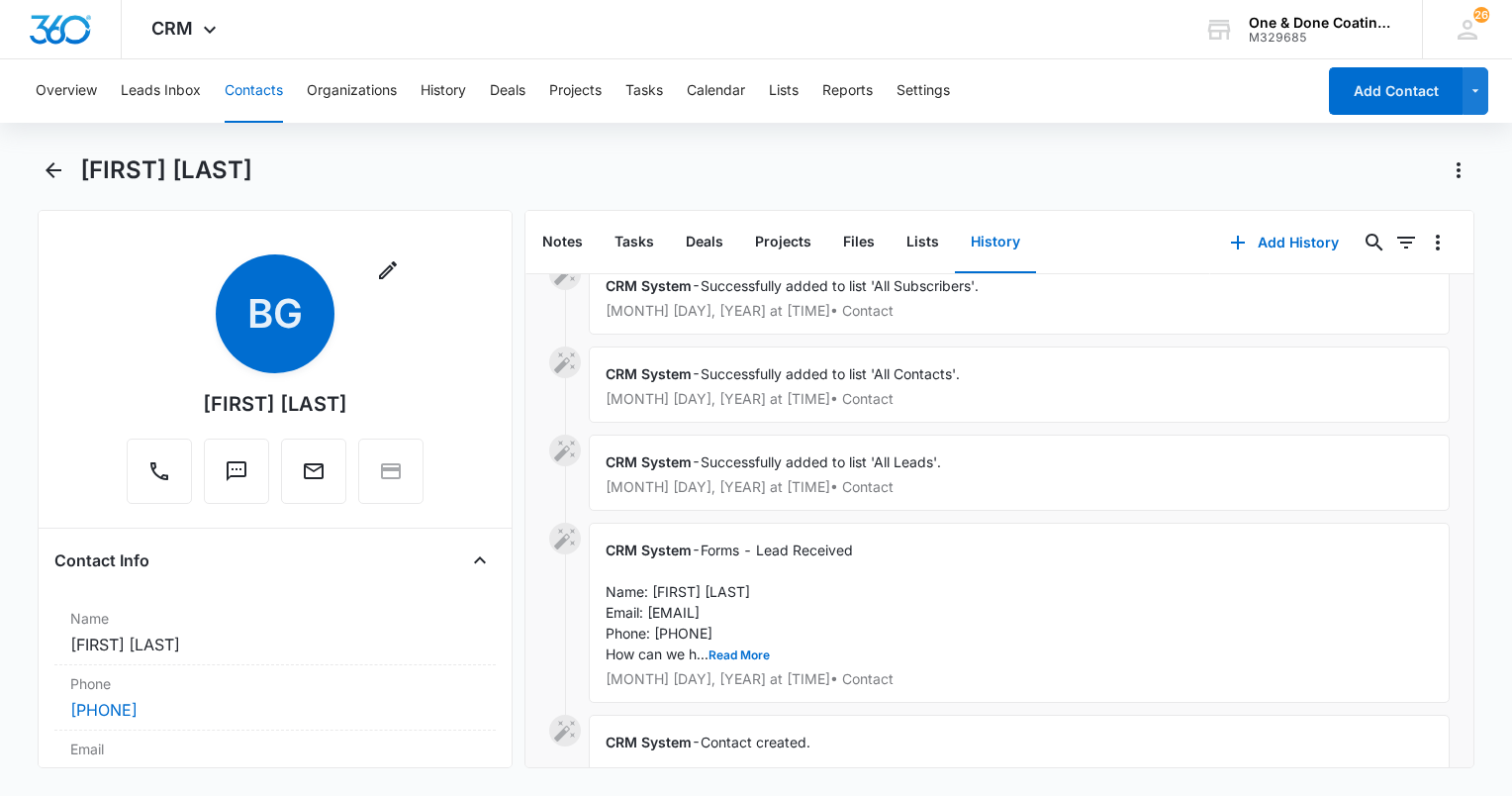 scroll, scrollTop: 0, scrollLeft: 0, axis: both 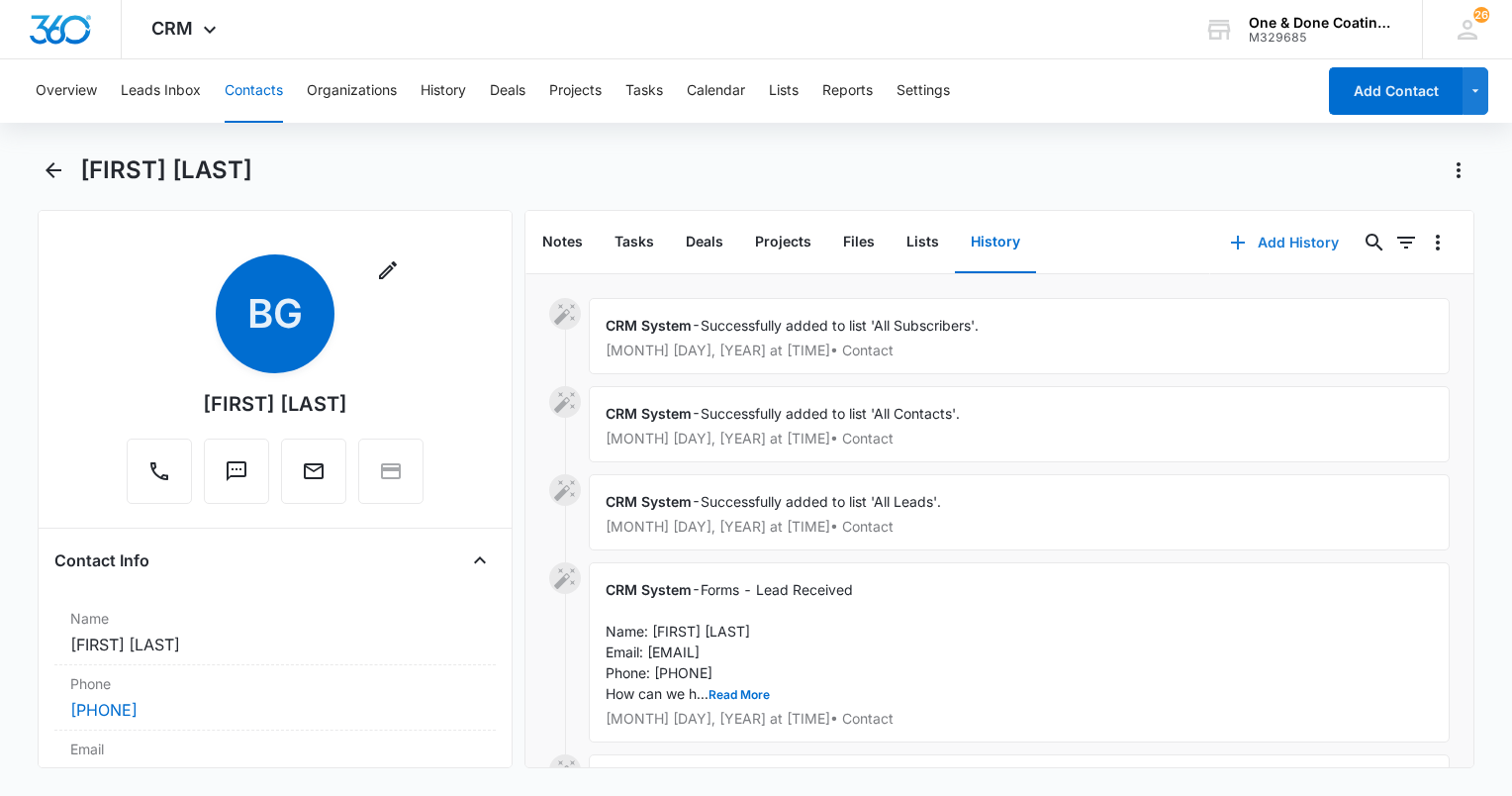click on "Add History" at bounding box center (1284, 243) 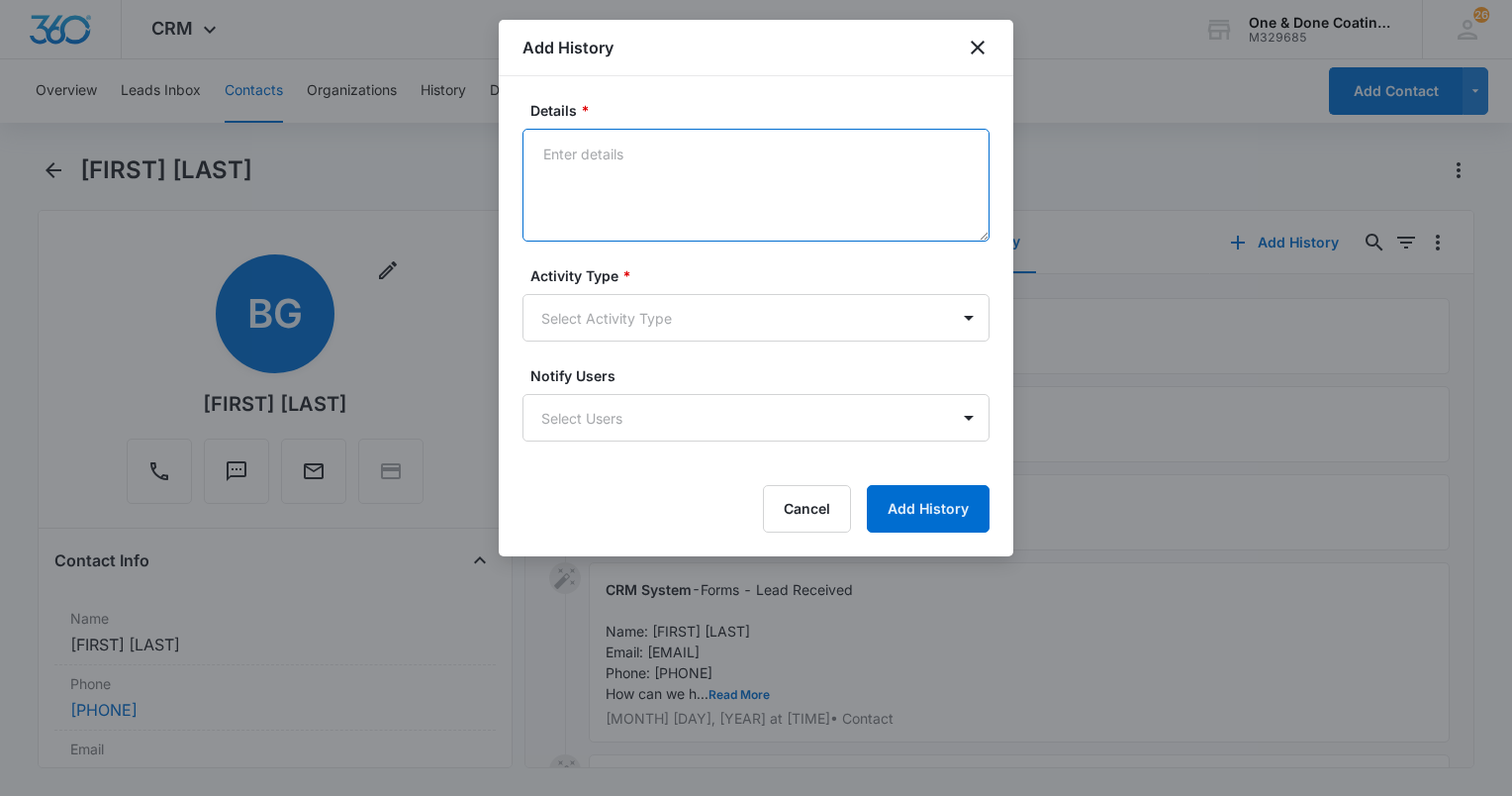 click on "Details *" at bounding box center [756, 185] 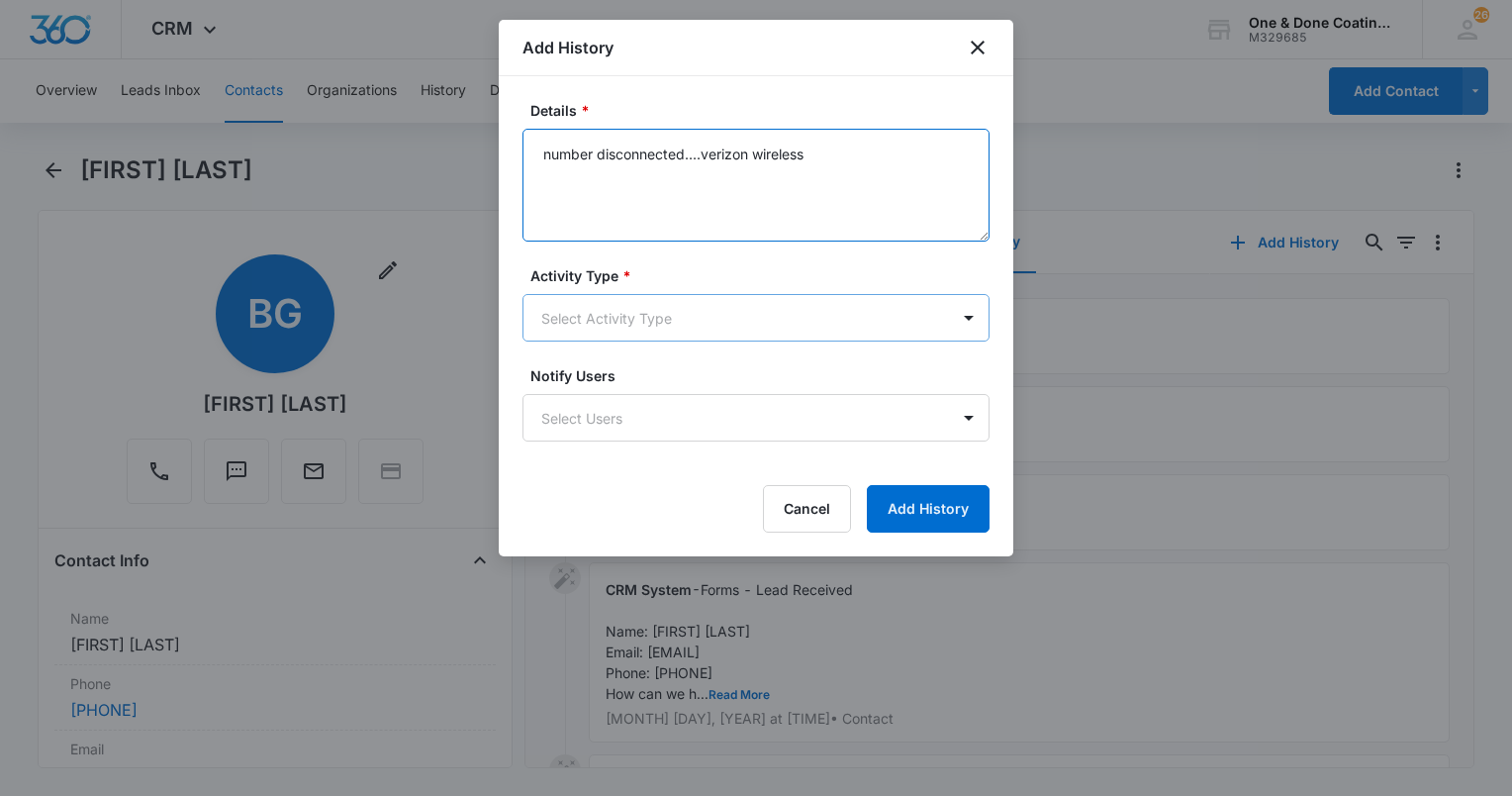 type on "number disconnected....verizon wireless" 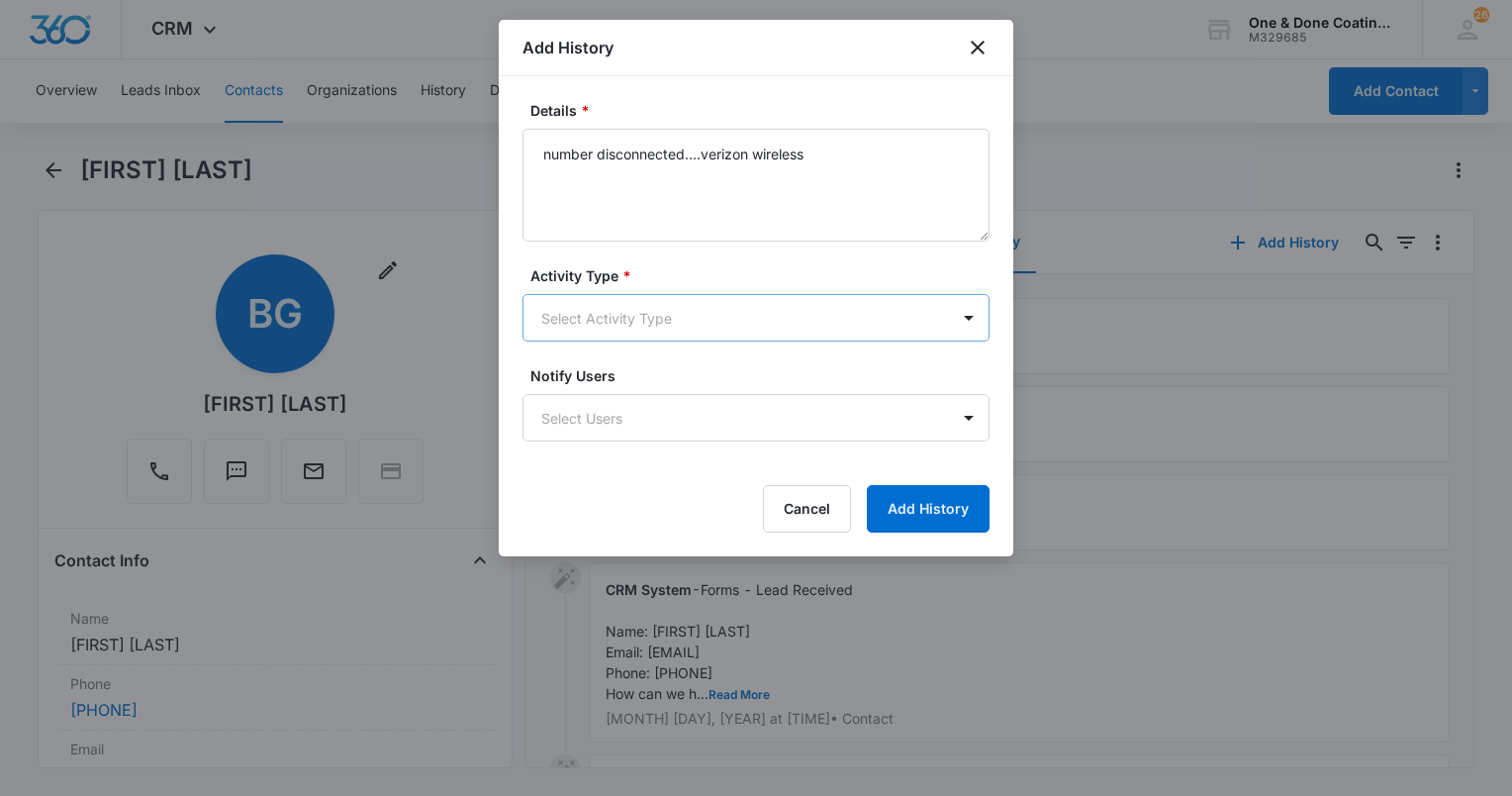 click on "CRM Apps Reputation Websites Forms CRM Email Social Payments POS Content Ads Intelligence Files Brand Settings One & Done Coatings M329685 Your Accounts View All 26 SO Shad [EMAIL] My Profile 26 Notifications Support Logout Terms & Conditions &nbsp; • &nbsp; Privacy Policy Overview Leads Inbox Contacts Organizations History Deals Projects Tasks Calendar Lists Reports Settings Add Contact [FIRST] [LAST] Remove BG [FIRST] [LAST] Contact Info Name Cancel Save Changes [FIRST] [LAST] Phone Cancel Save Changes [PHONE] Email Cancel Save Changes [EMAIL] Organization Cancel Save Changes --- Address Cancel Save Changes [NUMBER] [STREET] [NUMBER] [STREET] [CITY] [STATE] [ZIP] US Details Lead Source Cancel Save Changes Get a Quote Form Contact Type Cancel Save Changes Lead Contact Status Cancel Save Changes Lead Assigned To Cancel Save Changes --- Tags Cancel Save Changes --- Next Contact Date Cancel Save Changes --- Color Tag Current Color: Cancel Save Changes Payments ID ID 42 0" at bounding box center (756, 398) 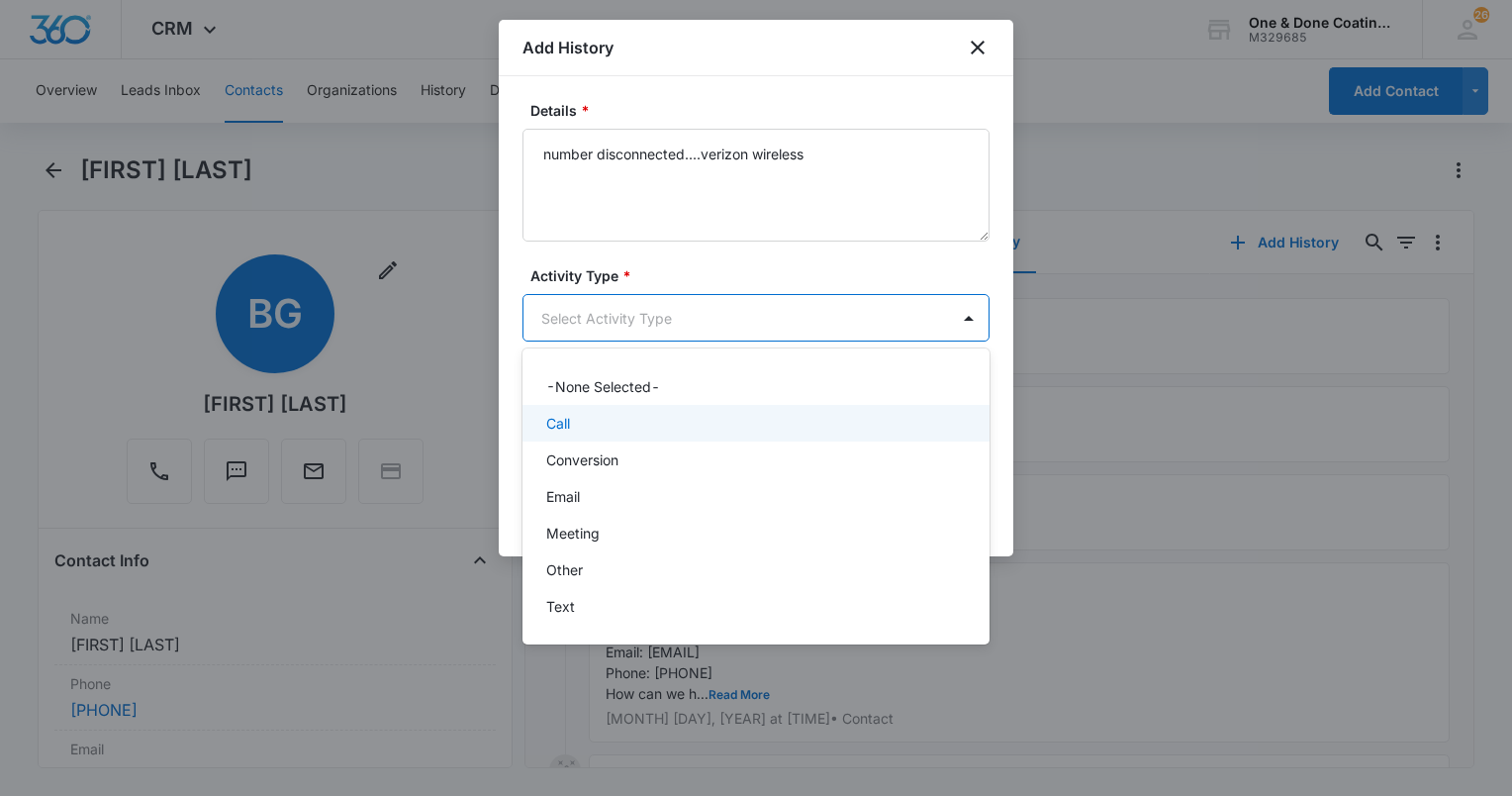 click on "Call" at bounding box center (754, 423) 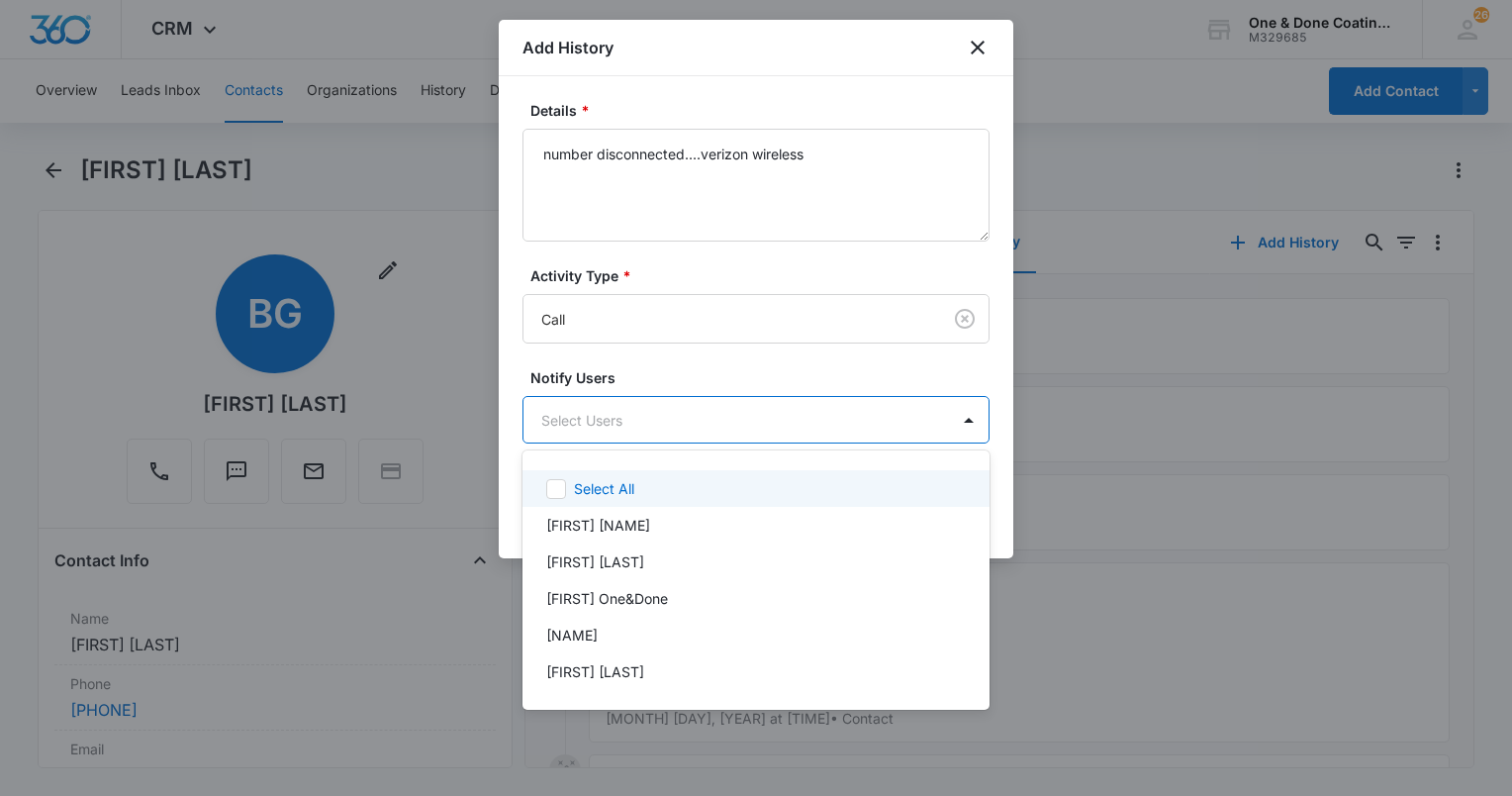 click on "CRM Apps Reputation Websites Forms CRM Email Social Payments POS Content Ads Intelligence Files Brand Settings One & Done Coatings M329685 Your Accounts View All 26 SO Shad [EMAIL] My Profile 26 Notifications Support Logout Terms & Conditions &nbsp; • &nbsp; Privacy Policy Overview Leads Inbox Contacts Organizations History Deals Projects Tasks Calendar Lists Reports Settings Add Contact [FIRST] [LAST] Remove BG [FIRST] [LAST] Contact Info Name Cancel Save Changes [FIRST] [LAST] Phone Cancel Save Changes [PHONE] Email Cancel Save Changes [EMAIL] Organization Cancel Save Changes --- Address Cancel Save Changes [NUMBER] [STREET] [NUMBER] [STREET] [CITY] [STATE] [ZIP] US Details Lead Source Cancel Save Changes Get a Quote Form Contact Type Cancel Save Changes Lead Contact Status Cancel Save Changes Lead Assigned To Cancel Save Changes --- Tags Cancel Save Changes --- Next Contact Date Cancel Save Changes --- Color Tag Current Color: Cancel Save Changes Payments ID ID 42 0" at bounding box center (756, 398) 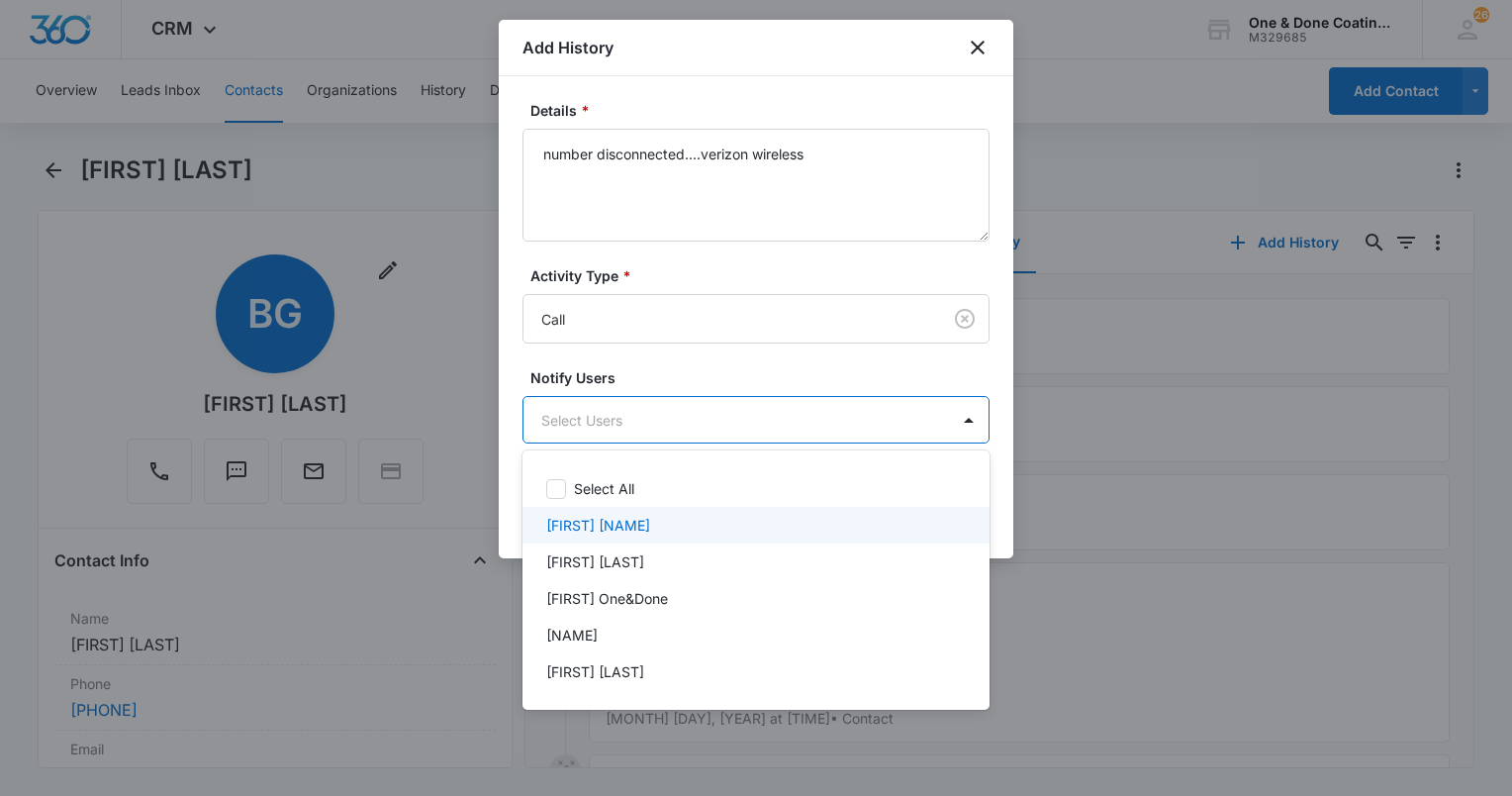 click on "[FIRST] [NAME]" at bounding box center [598, 525] 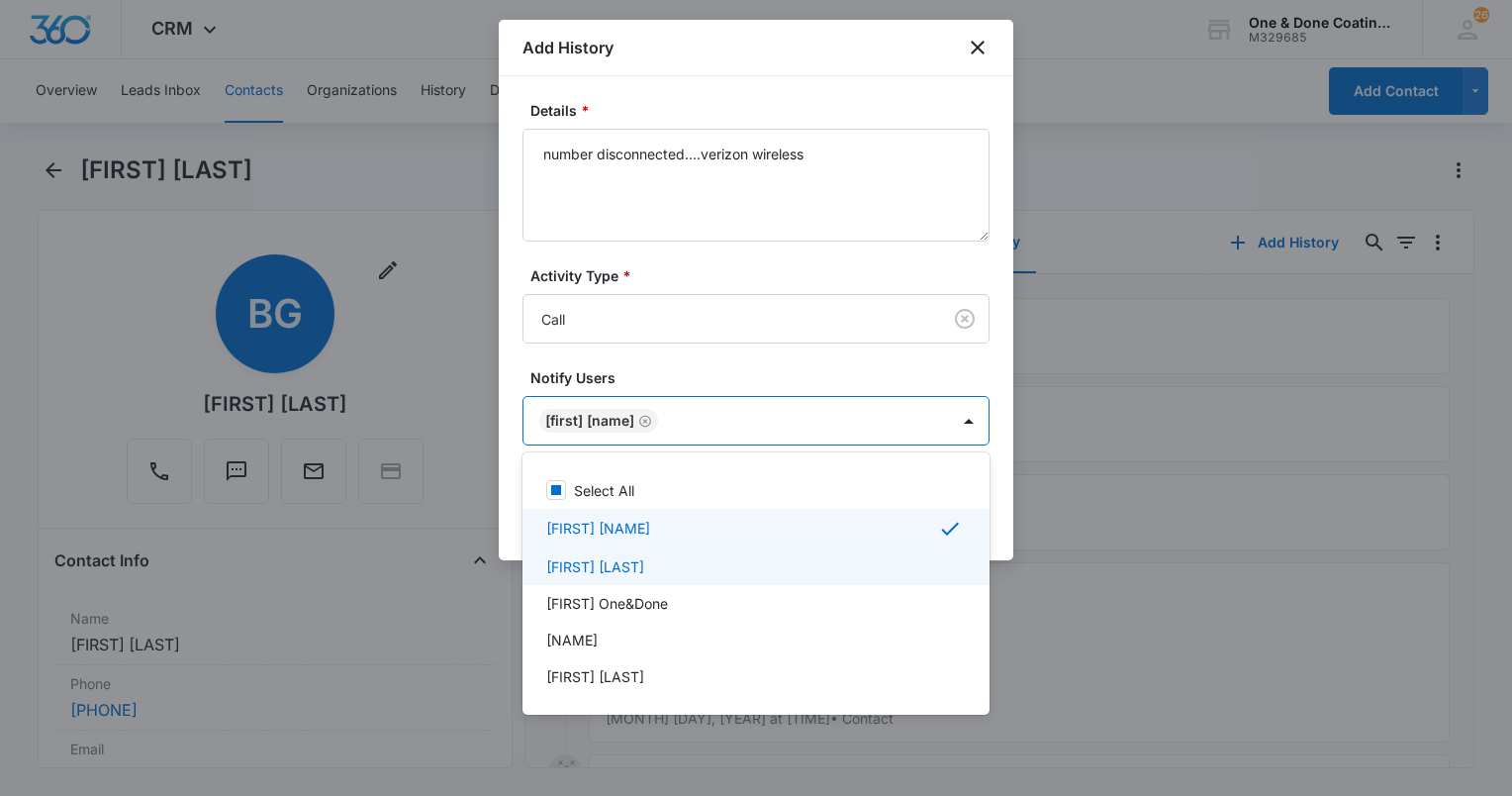 click on "[FIRST] [LAST]" at bounding box center [595, 566] 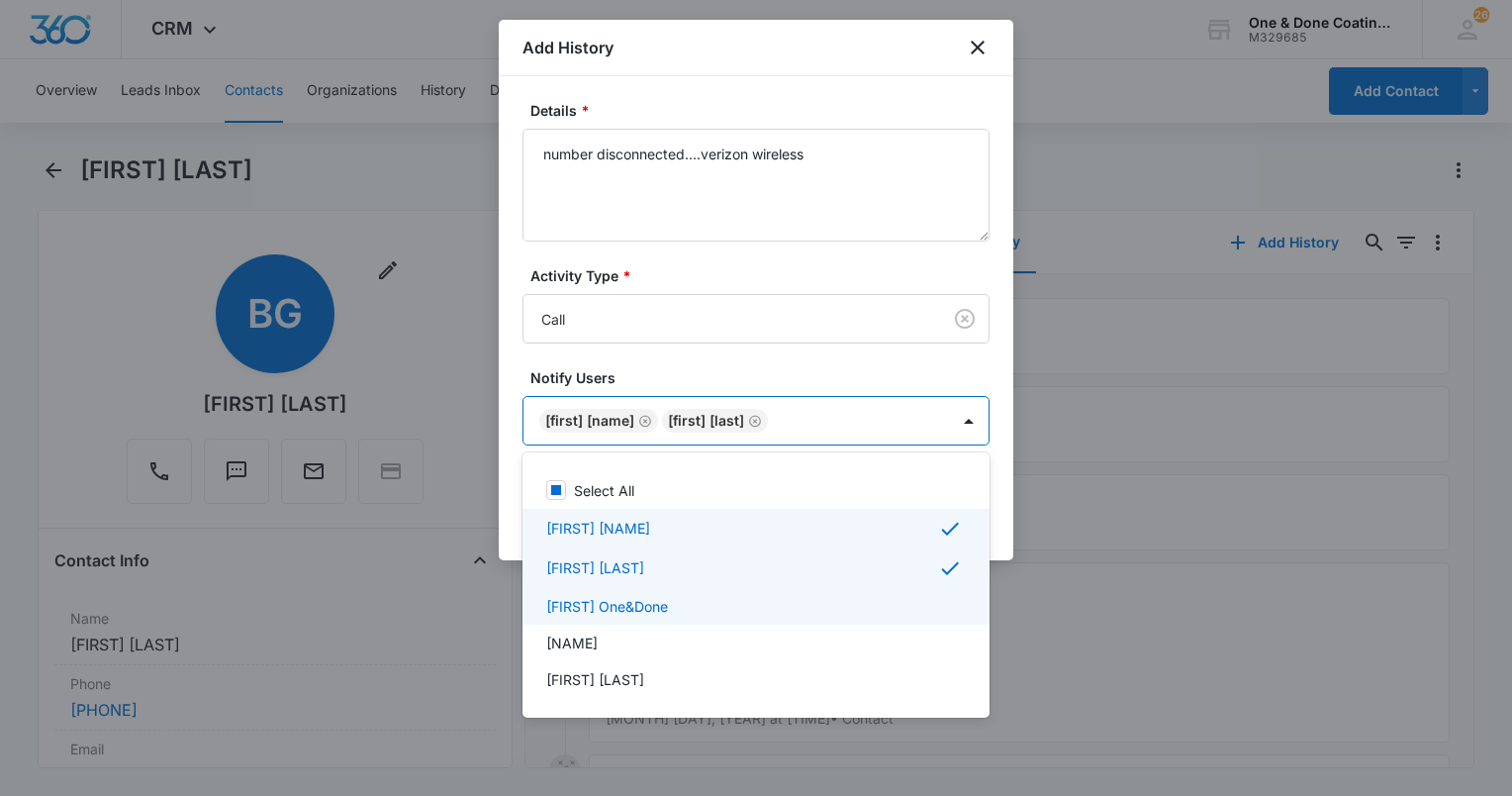click on "[FIRST] One&Done" at bounding box center [607, 606] 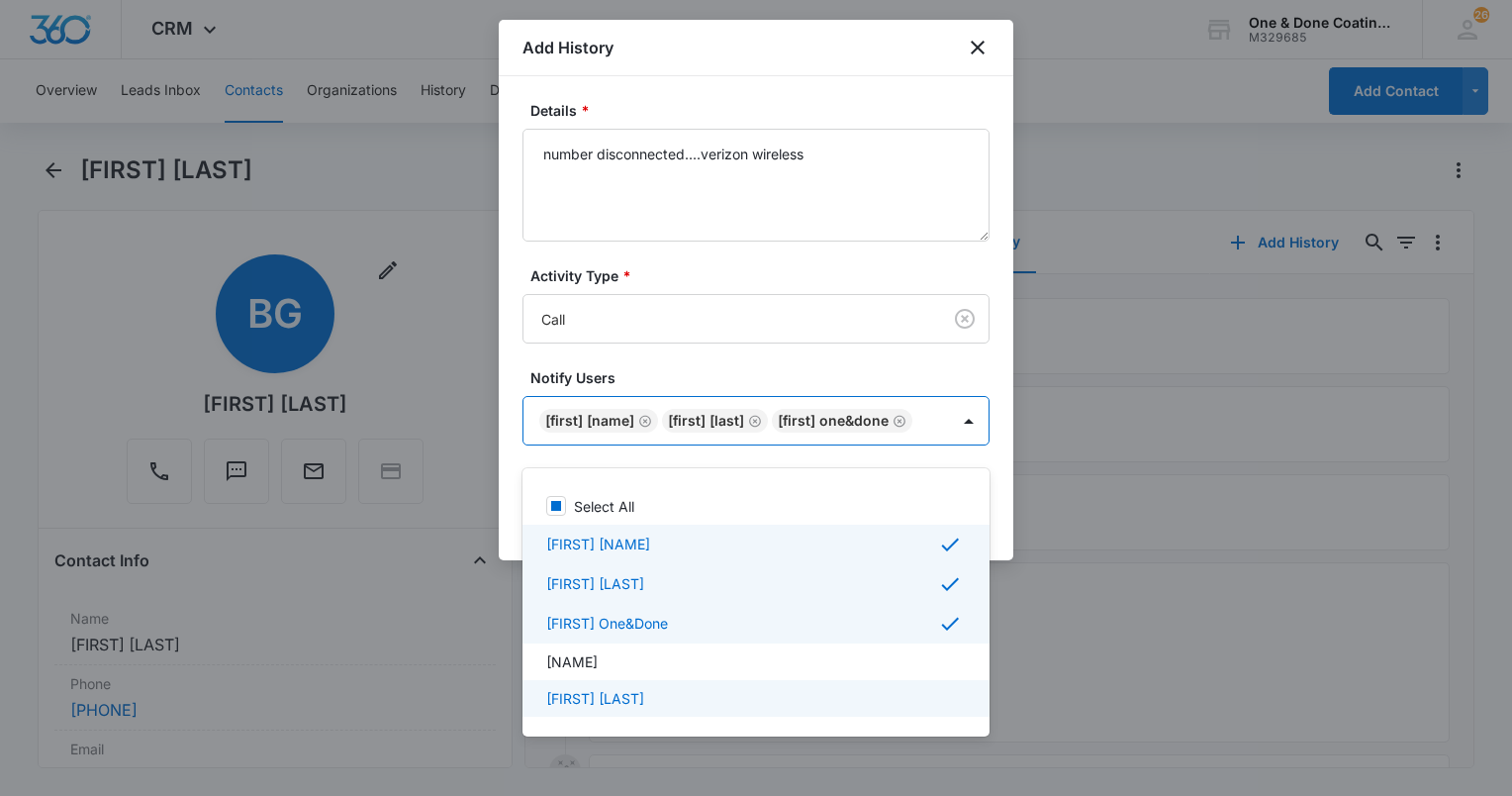 click on "[FIRST] [LAST]" at bounding box center (595, 698) 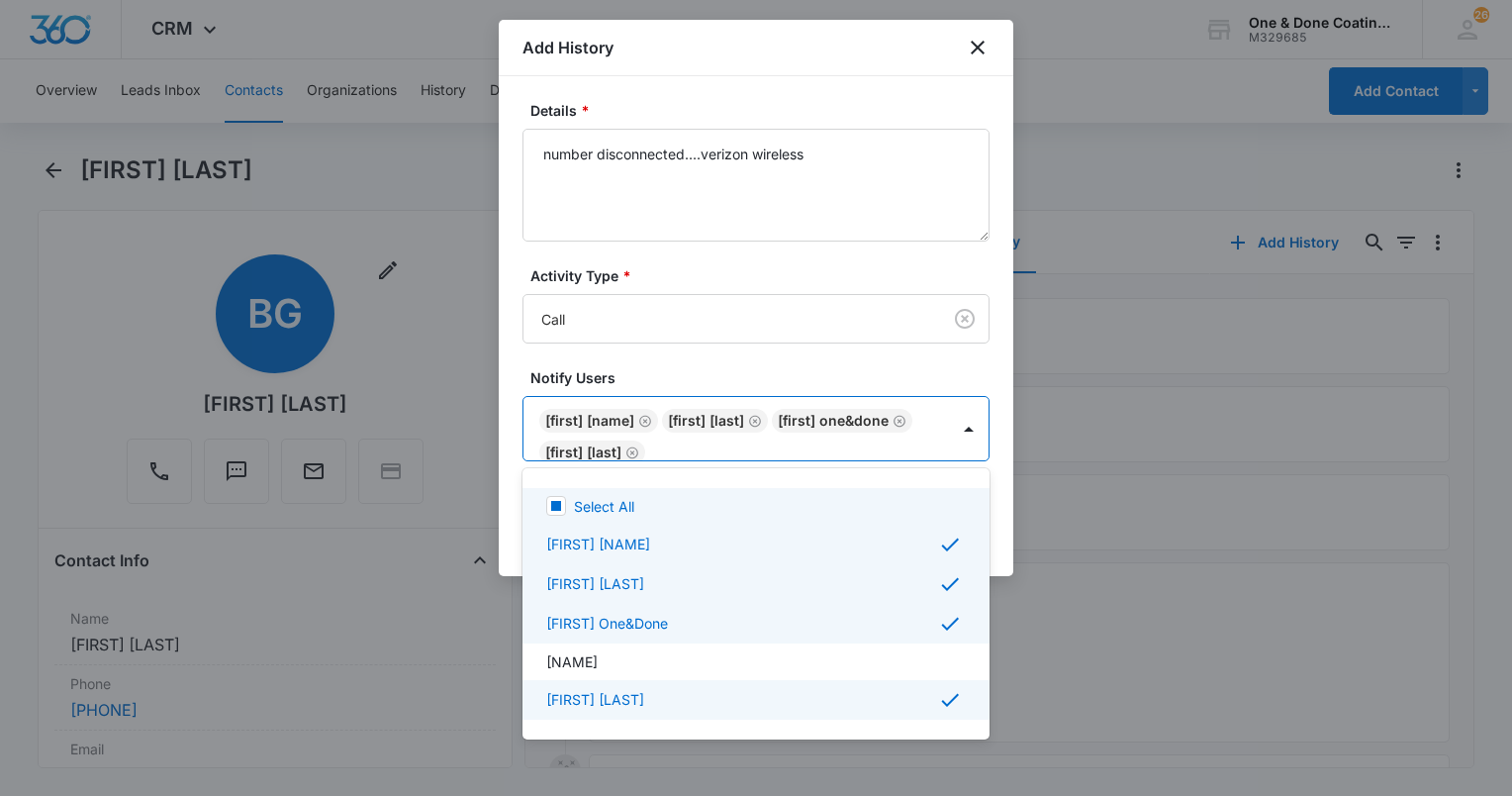 click at bounding box center [756, 398] 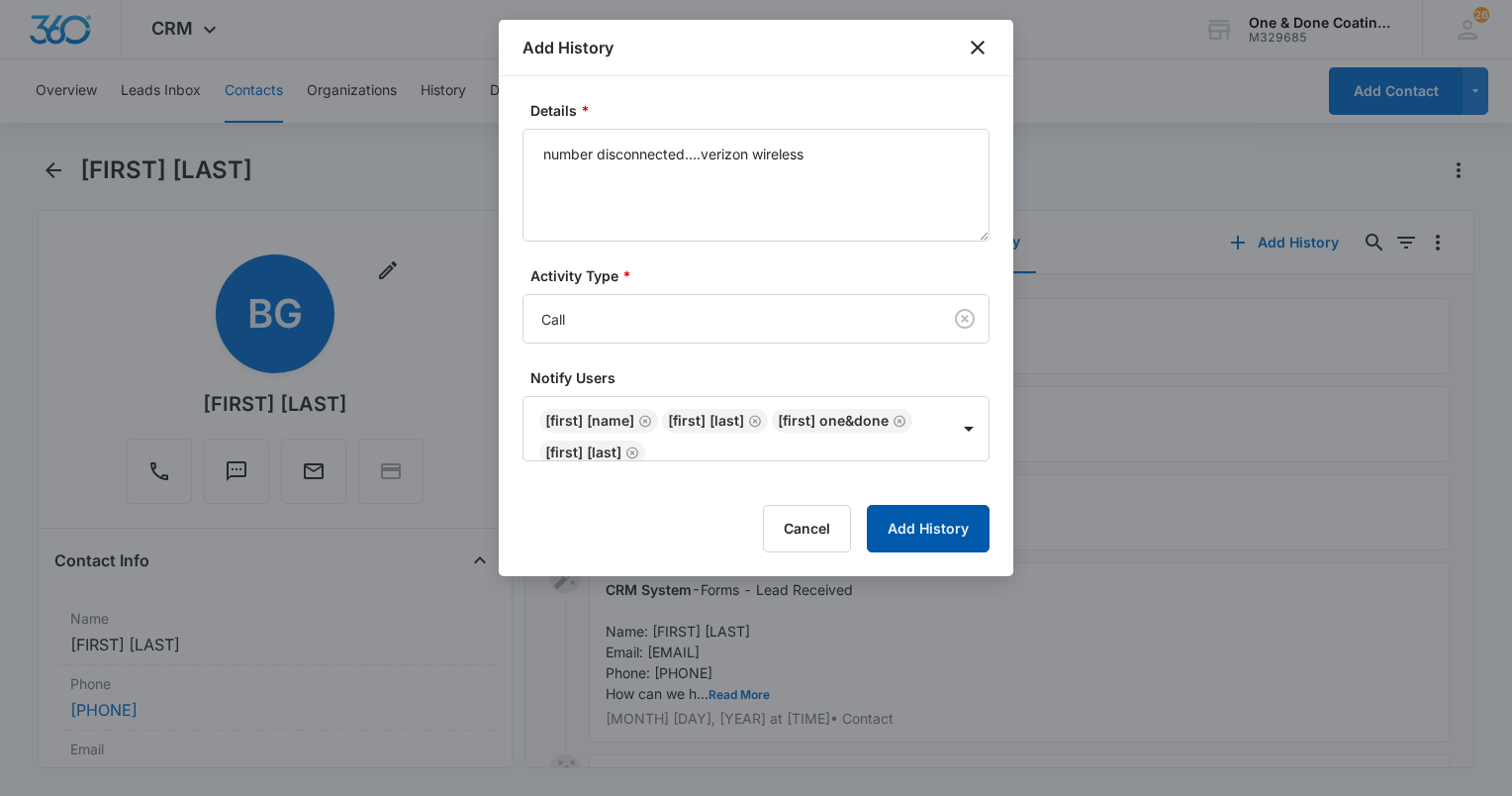click on "Add History" at bounding box center [928, 529] 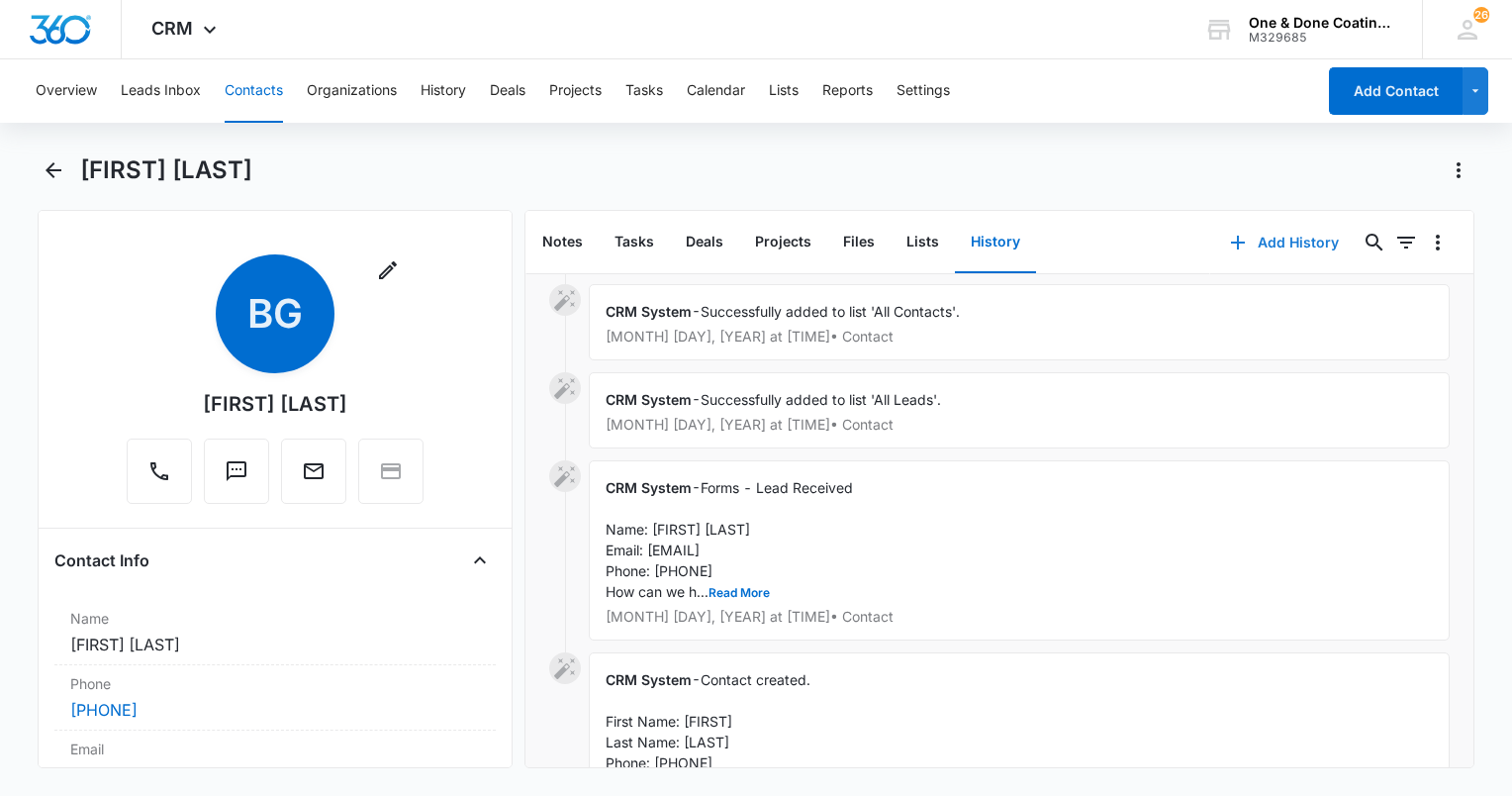 scroll, scrollTop: 205, scrollLeft: 0, axis: vertical 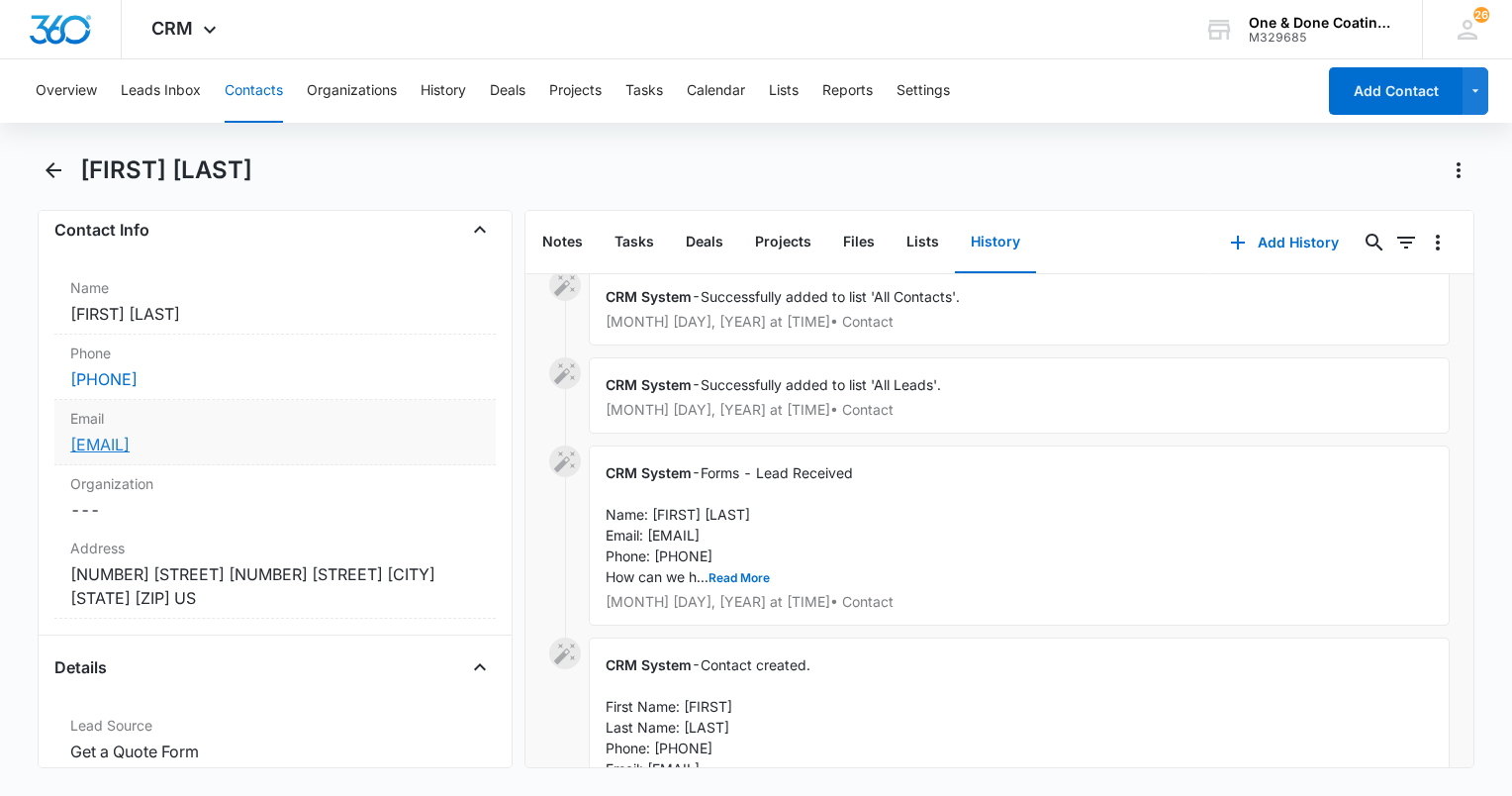 click on "[EMAIL]" at bounding box center [100, 445] 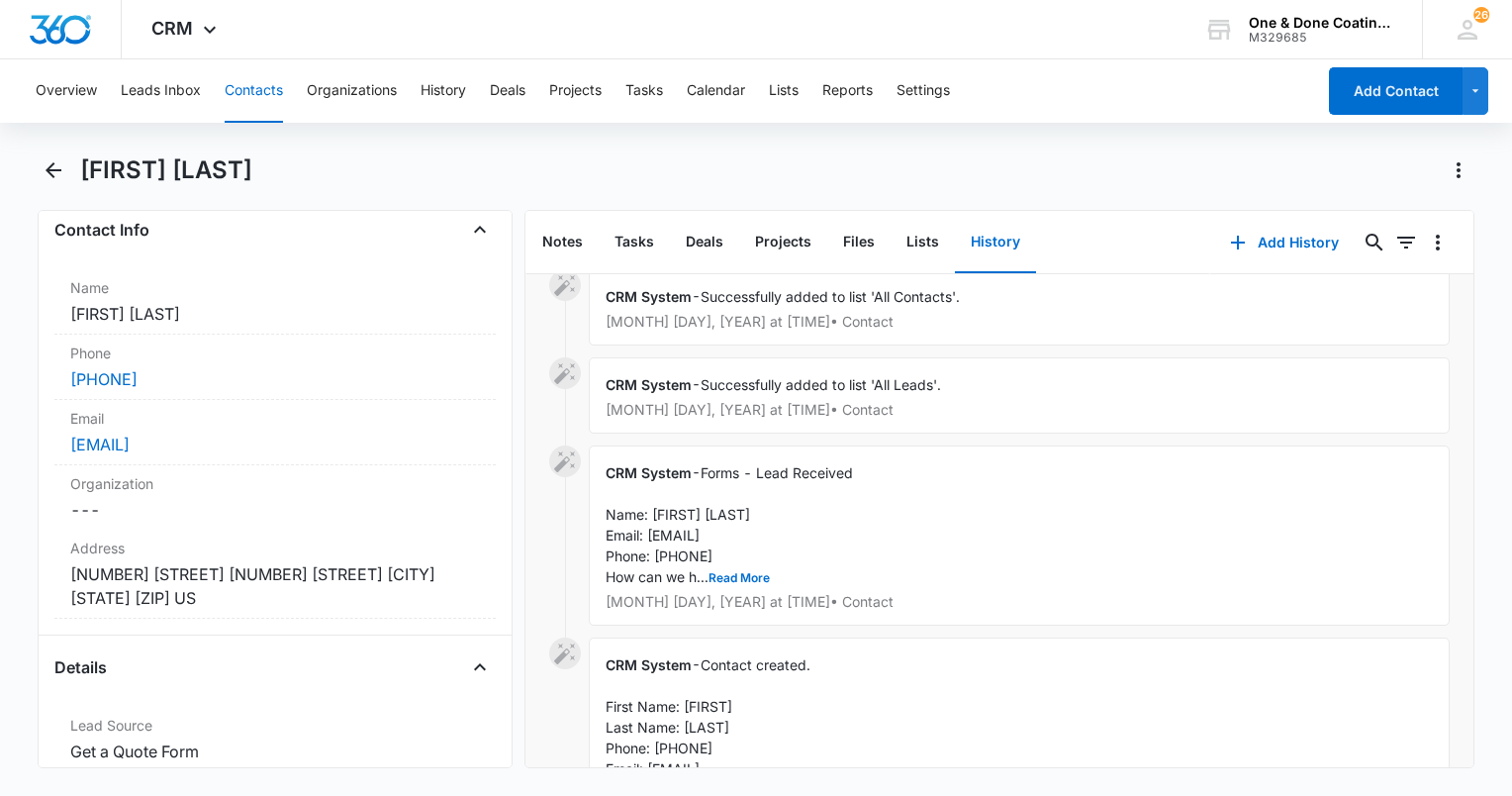 click on "History" at bounding box center (995, 243) 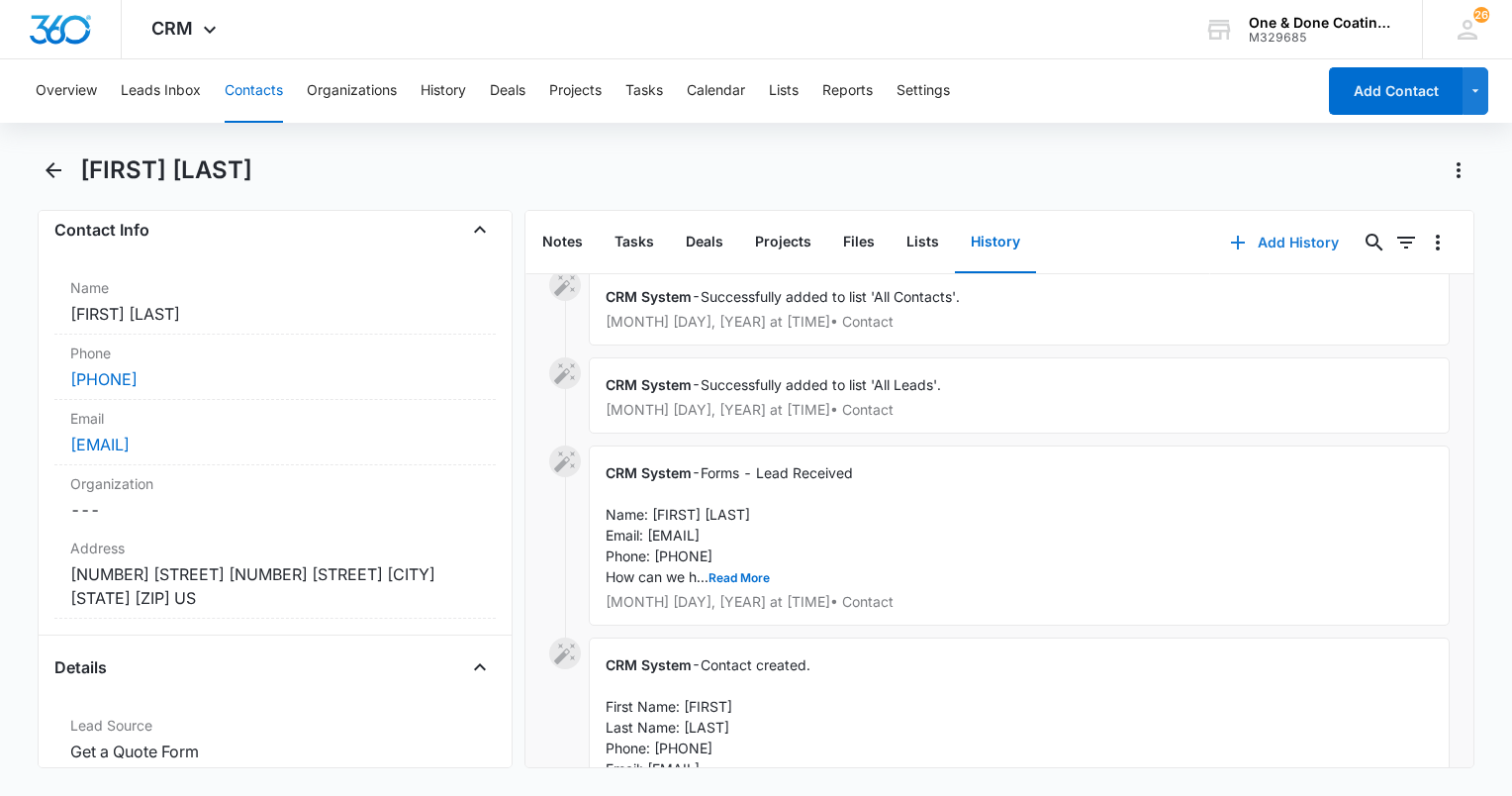 click on "Add History" at bounding box center [1284, 243] 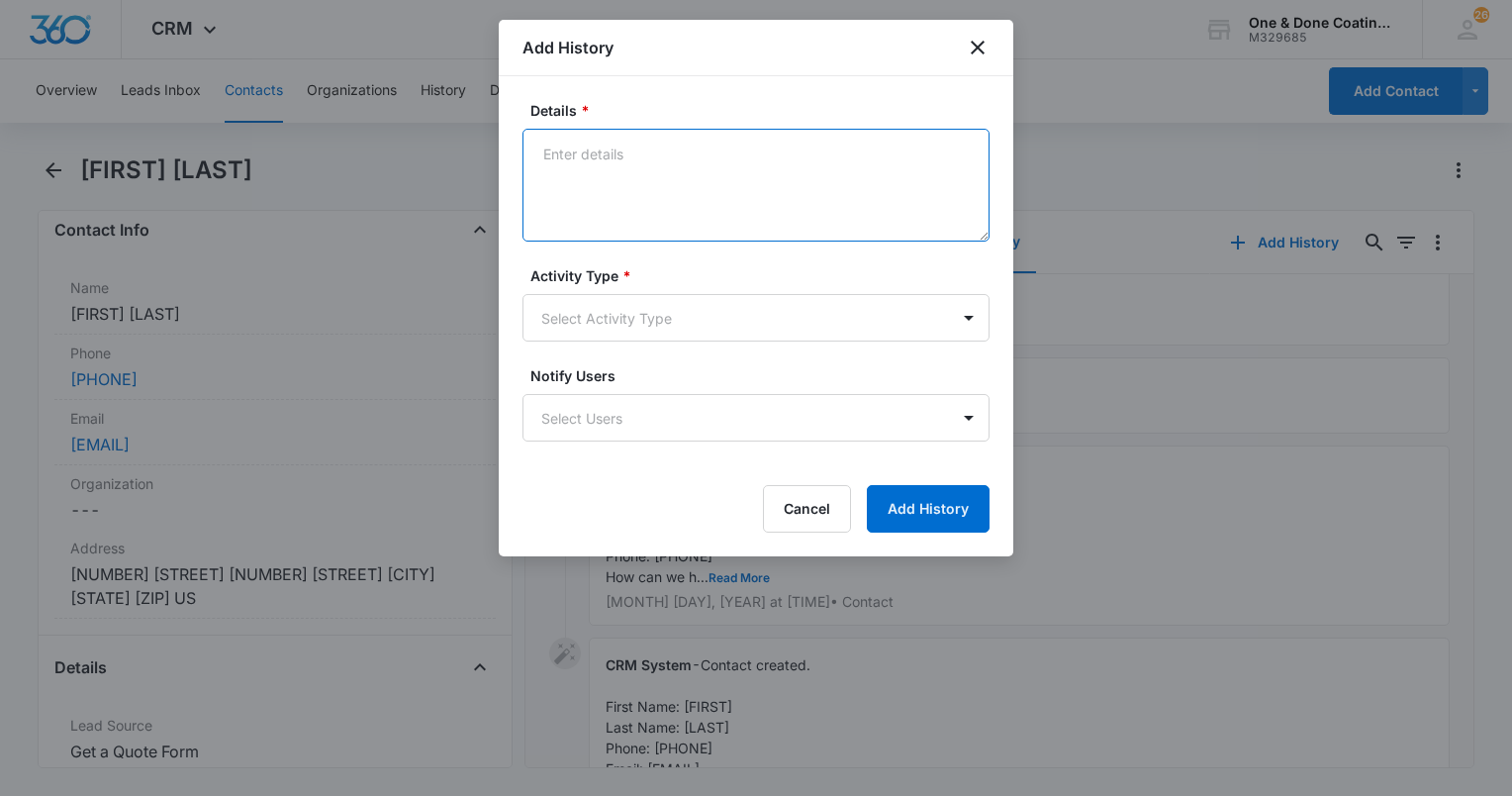 click on "Details *" at bounding box center [756, 185] 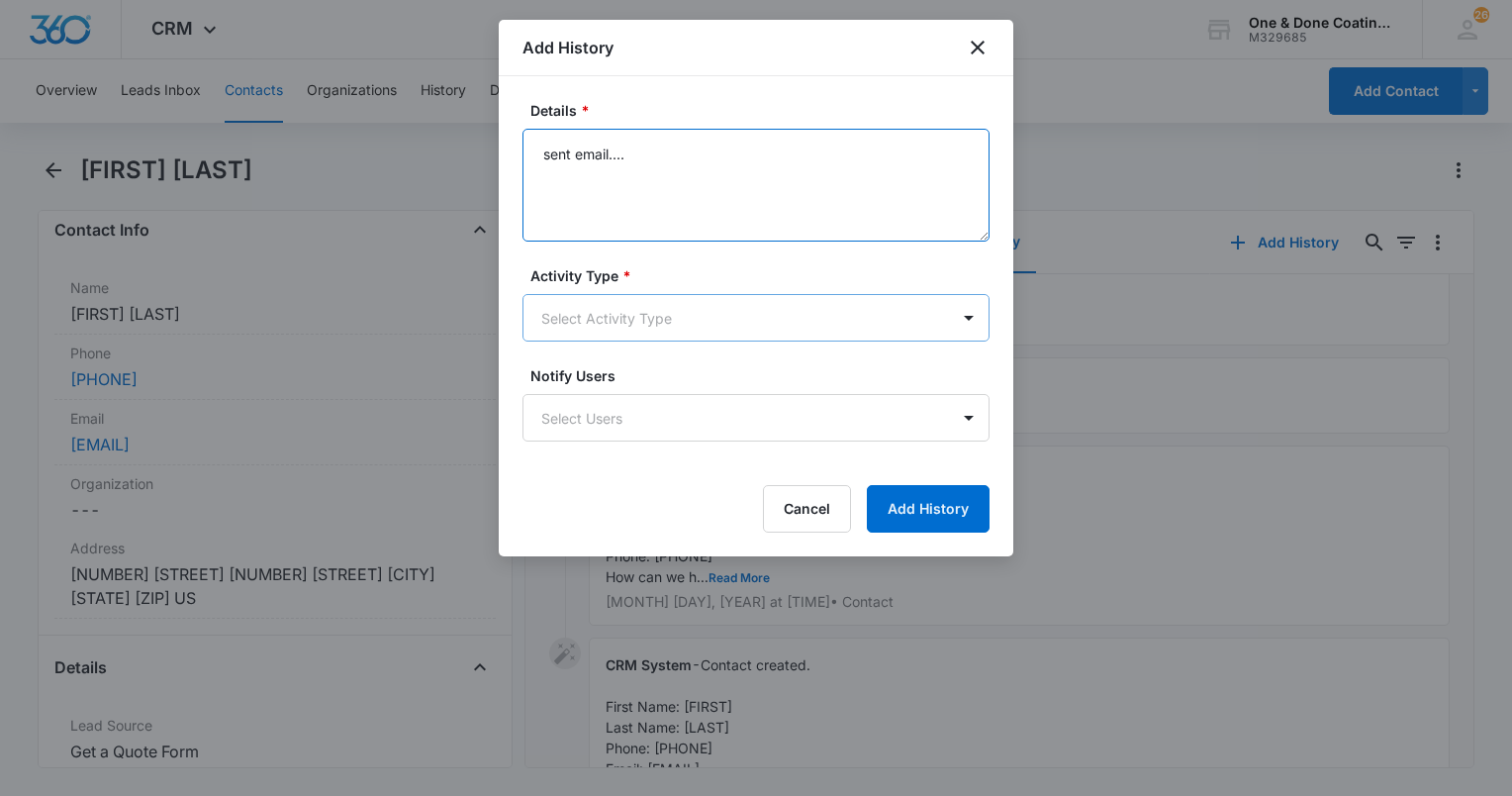 type on "sent email...." 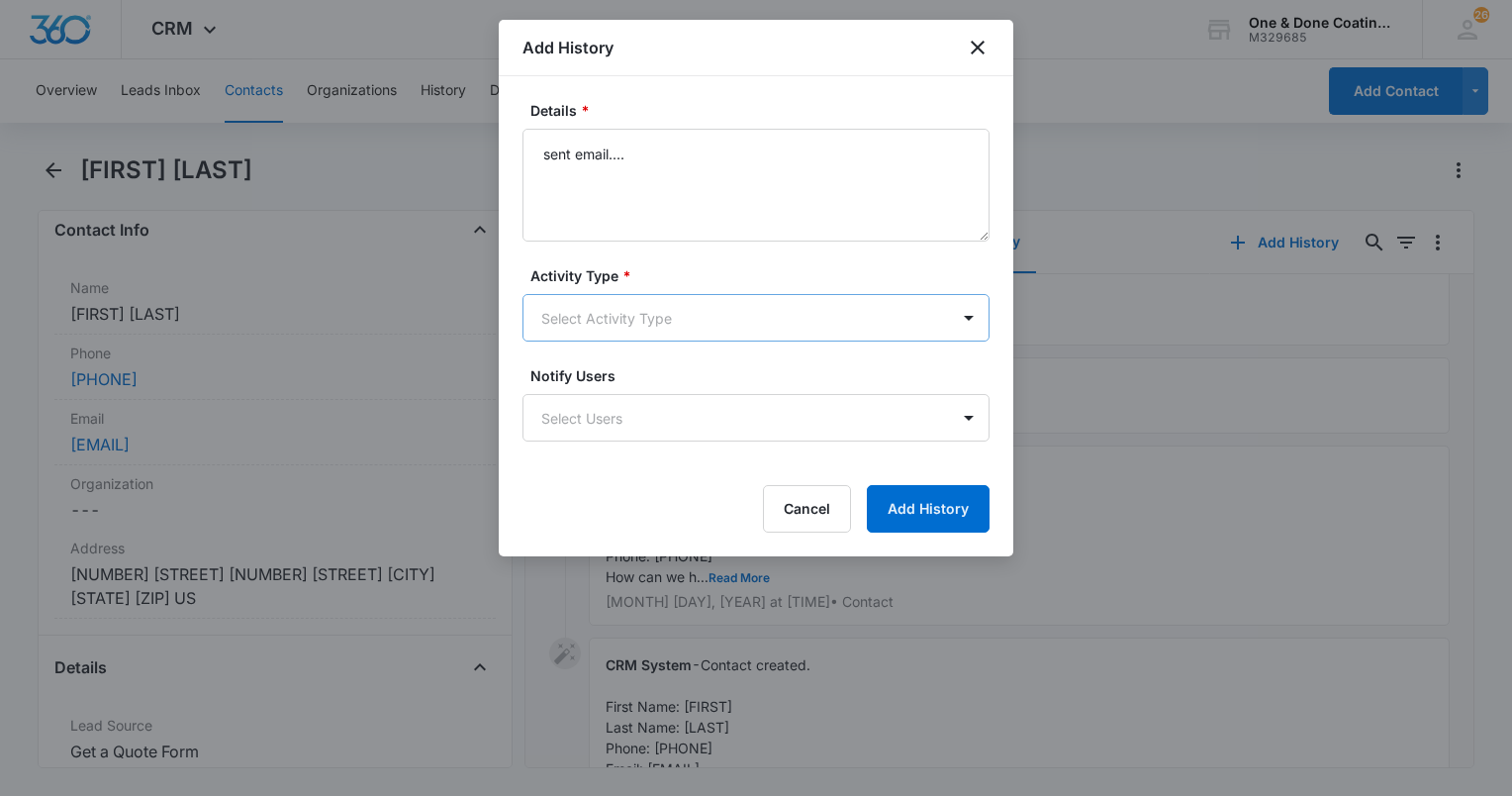 click on "CRM Apps Reputation Websites Forms CRM Email Social Payments POS Content Ads Intelligence Files Brand Settings One & Done Coatings M329685 Your Accounts View All 26 SO Shad [EMAIL] My Profile 26 Notifications Support Logout Terms & Conditions &nbsp; • &nbsp; Privacy Policy Overview Leads Inbox Contacts Organizations History Deals Projects Tasks Calendar Lists Reports Settings Add Contact [FIRST] [LAST] Remove BG [FIRST] [LAST] Contact Info Name Cancel Save Changes [FIRST] [LAST] Phone Cancel Save Changes [PHONE] Email Cancel Save Changes [EMAIL] Organization Cancel Save Changes --- Address Cancel Save Changes [NUMBER] [STREET] [NUMBER] [STREET] [CITY] [STATE] [ZIP] US Details Lead Source Cancel Save Changes Get a Quote Form Contact Type Cancel Save Changes Lead Contact Status Cancel Save Changes Lead Assigned To Cancel Save Changes --- Tags Cancel Save Changes --- Next Contact Date Cancel Save Changes --- Color Tag Current Color: Cancel Save Changes Payments ID ID 42 0" at bounding box center [756, 398] 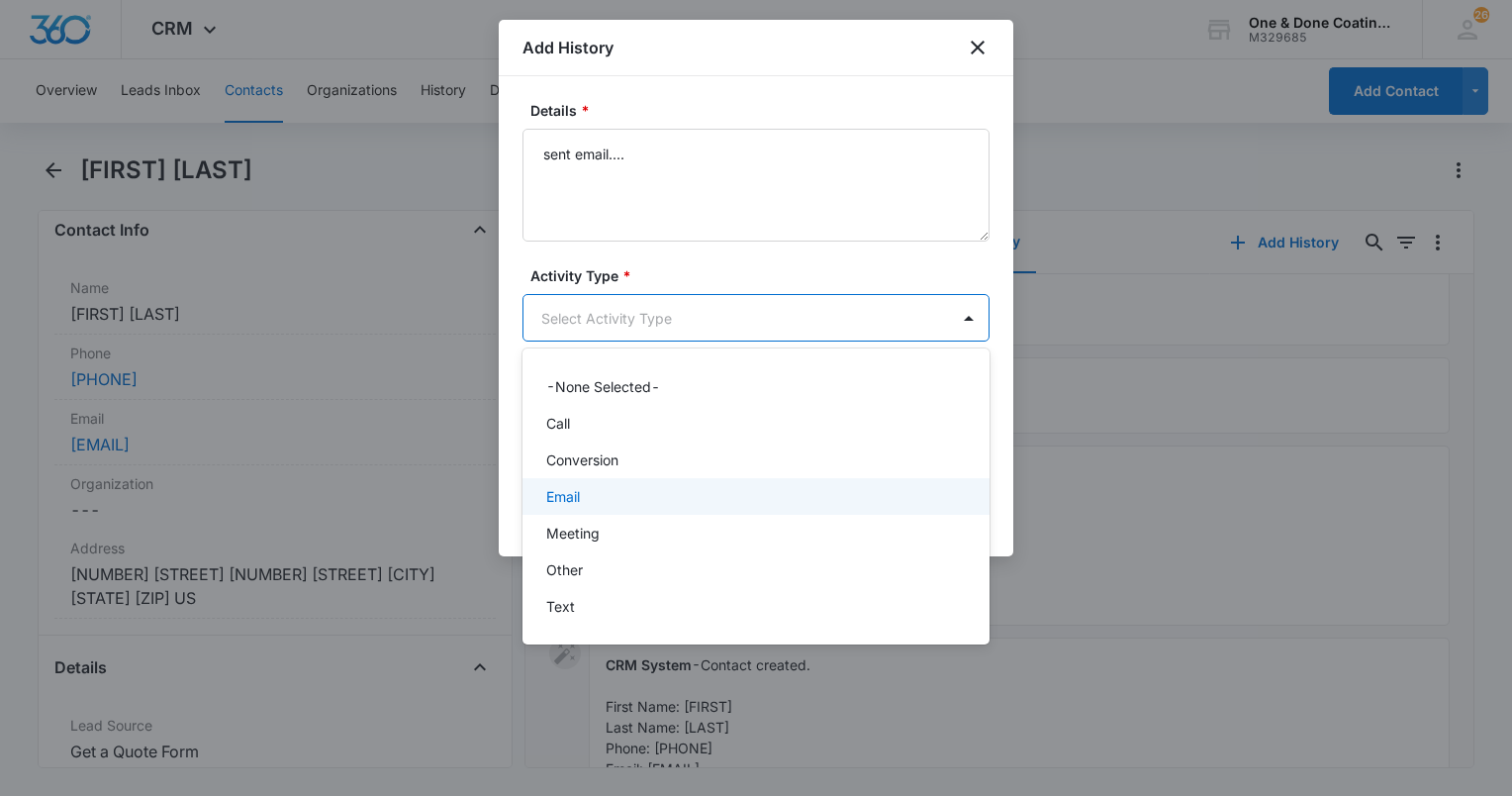 click on "Email" at bounding box center [754, 496] 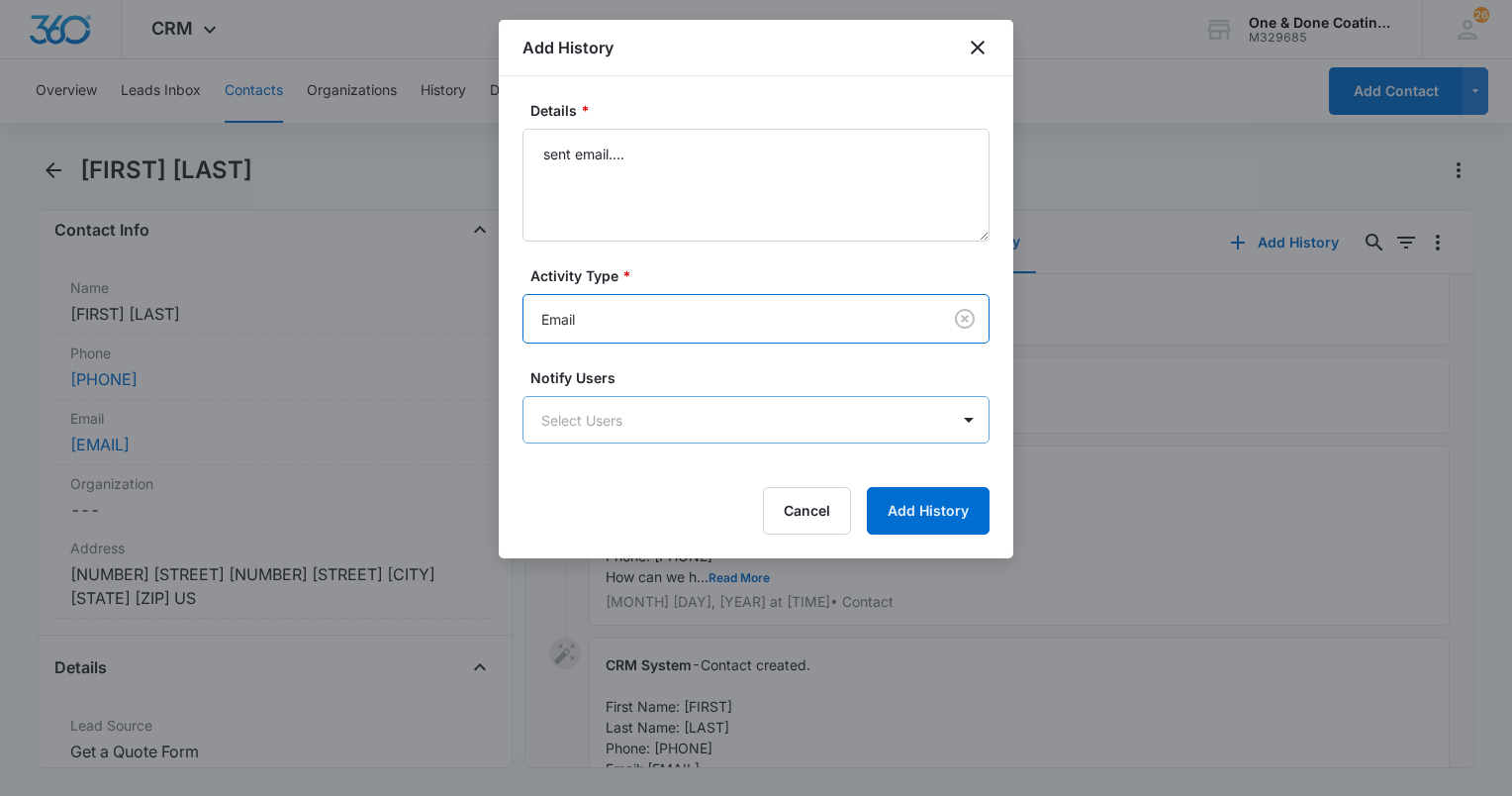 click on "CRM Apps Reputation Websites Forms CRM Email Social Payments POS Content Ads Intelligence Files Brand Settings One & Done Coatings M329685 Your Accounts View All 26 SO Shad [EMAIL] My Profile 26 Notifications Support Logout Terms & Conditions &nbsp; • &nbsp; Privacy Policy Overview Leads Inbox Contacts Organizations History Deals Projects Tasks Calendar Lists Reports Settings Add Contact [FIRST] [LAST] Remove BG [FIRST] [LAST] Contact Info Name Cancel Save Changes [FIRST] [LAST] Phone Cancel Save Changes [PHONE] Email Cancel Save Changes [EMAIL] Organization Cancel Save Changes --- Address Cancel Save Changes [NUMBER] [STREET] [NUMBER] [STREET] [CITY] [STATE] [ZIP] US Details Lead Source Cancel Save Changes Get a Quote Form Contact Type Cancel Save Changes Lead Contact Status Cancel Save Changes Lead Assigned To Cancel Save Changes --- Tags Cancel Save Changes --- Next Contact Date Cancel Save Changes --- Color Tag Current Color: Cancel Save Changes Payments ID ID 42 0" at bounding box center (756, 398) 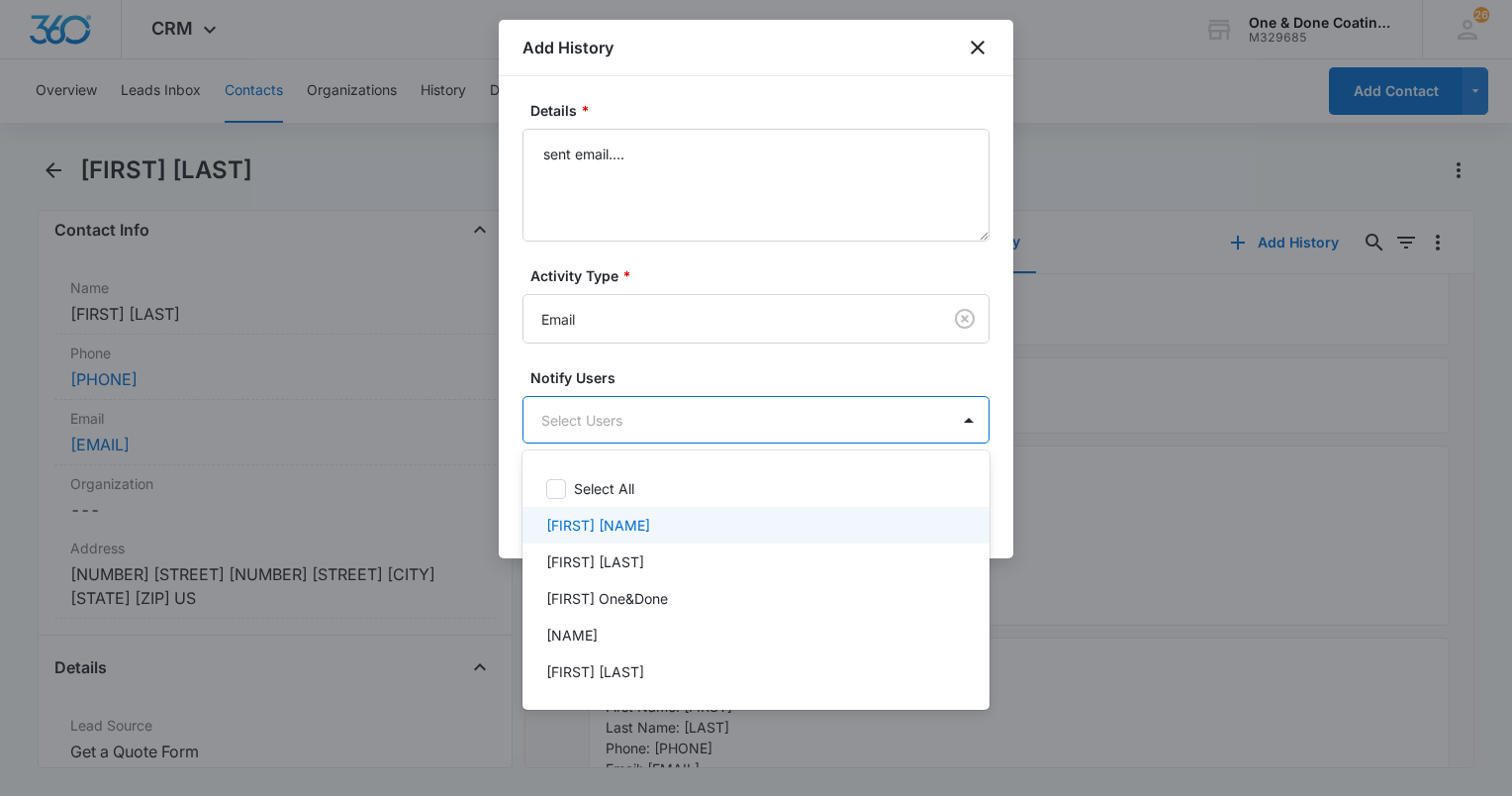 click on "[FIRST] [NAME]" at bounding box center (598, 525) 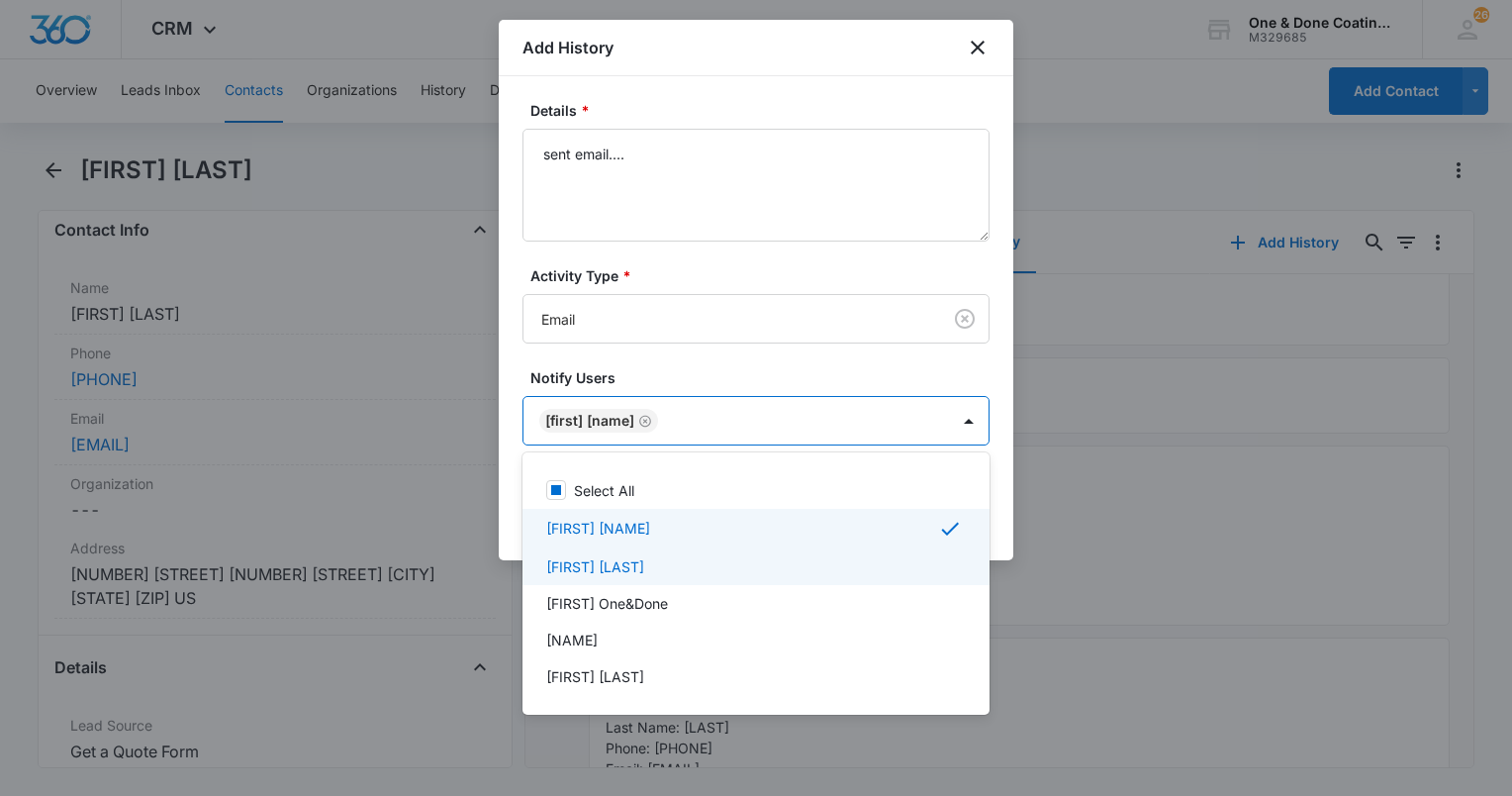 click on "[FIRST] [LAST]" at bounding box center (756, 566) 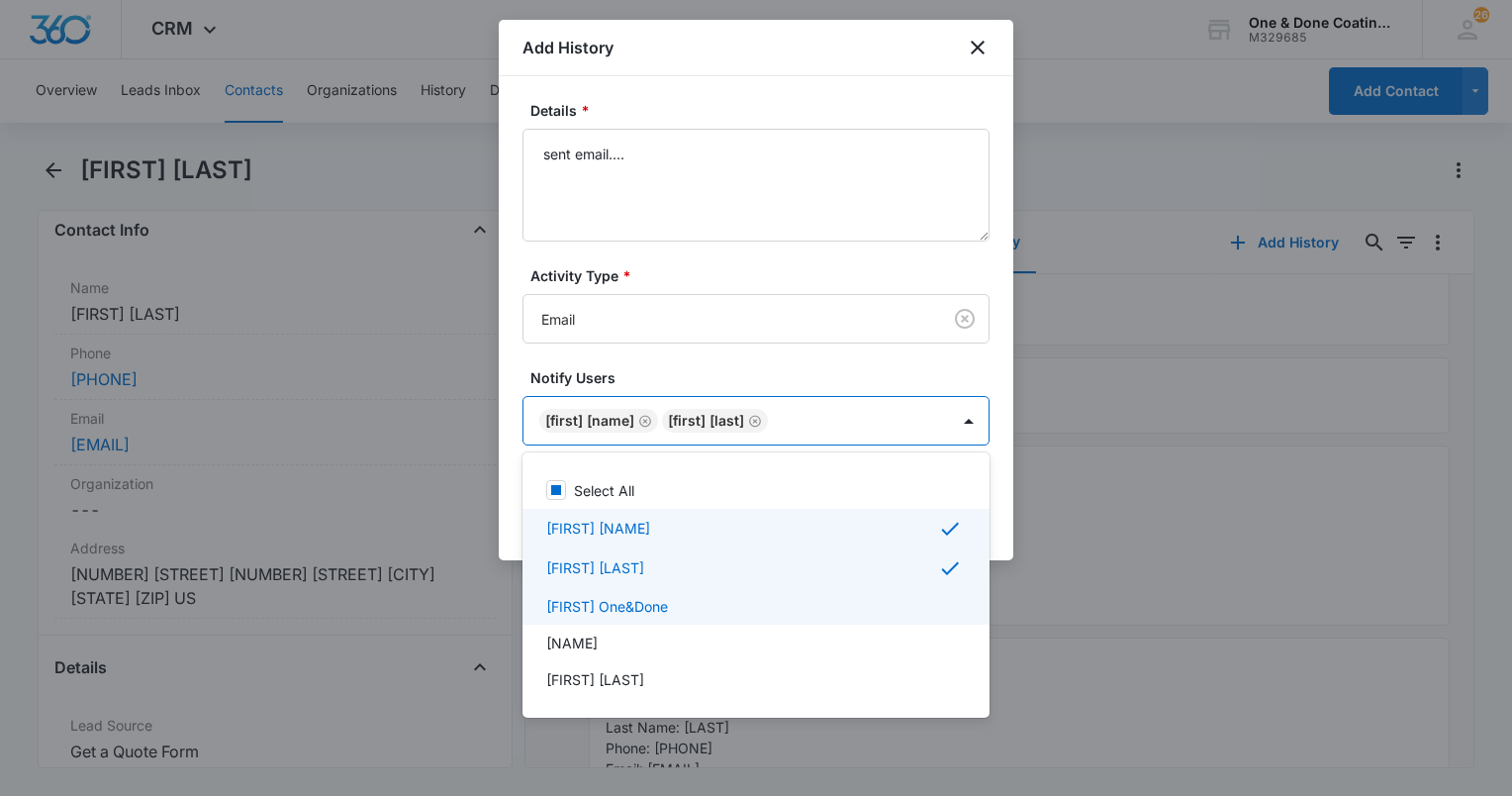 click on "[FIRST] One&Done" at bounding box center [607, 606] 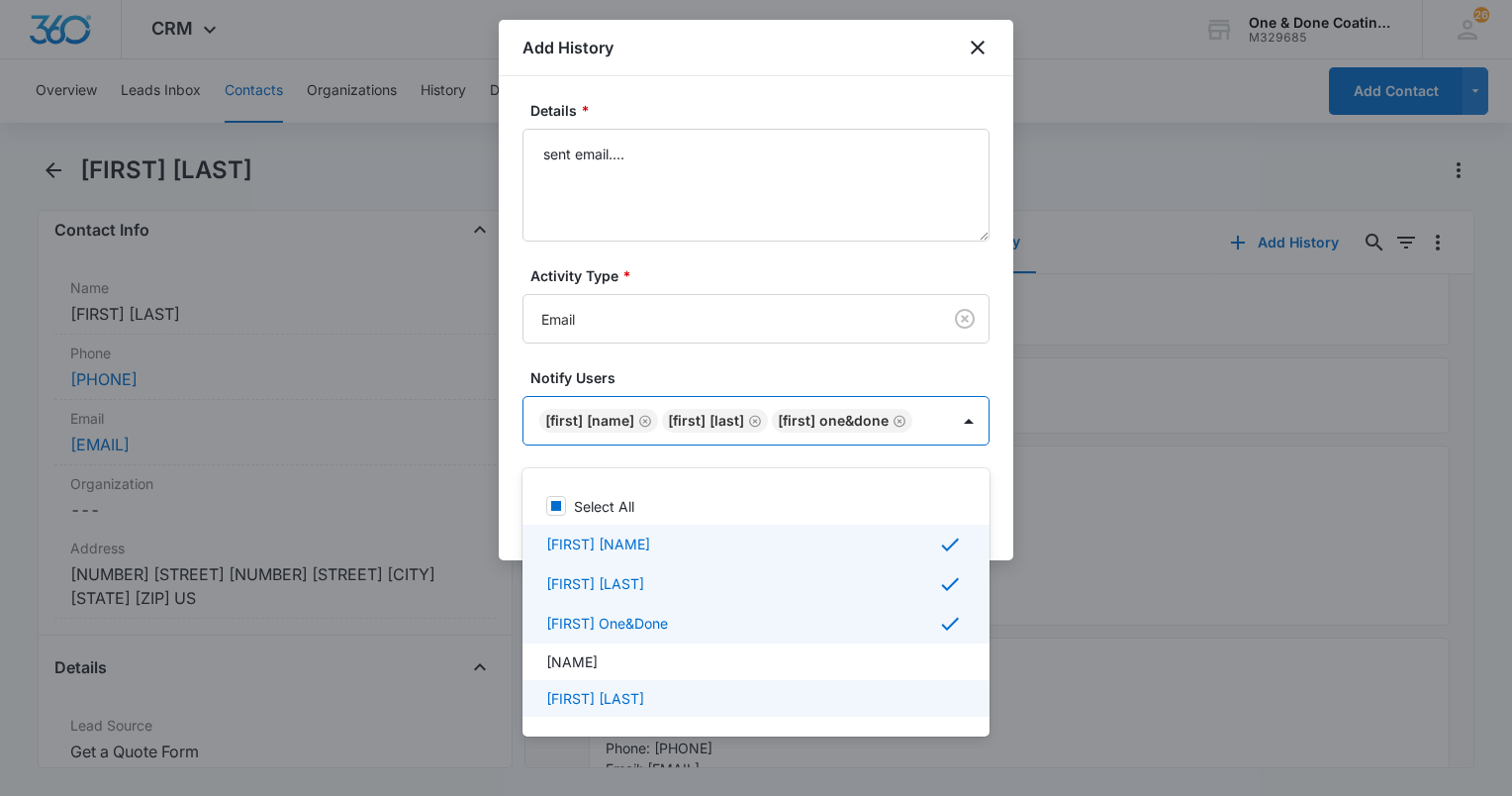 click on "[FIRST] [LAST]" at bounding box center (595, 698) 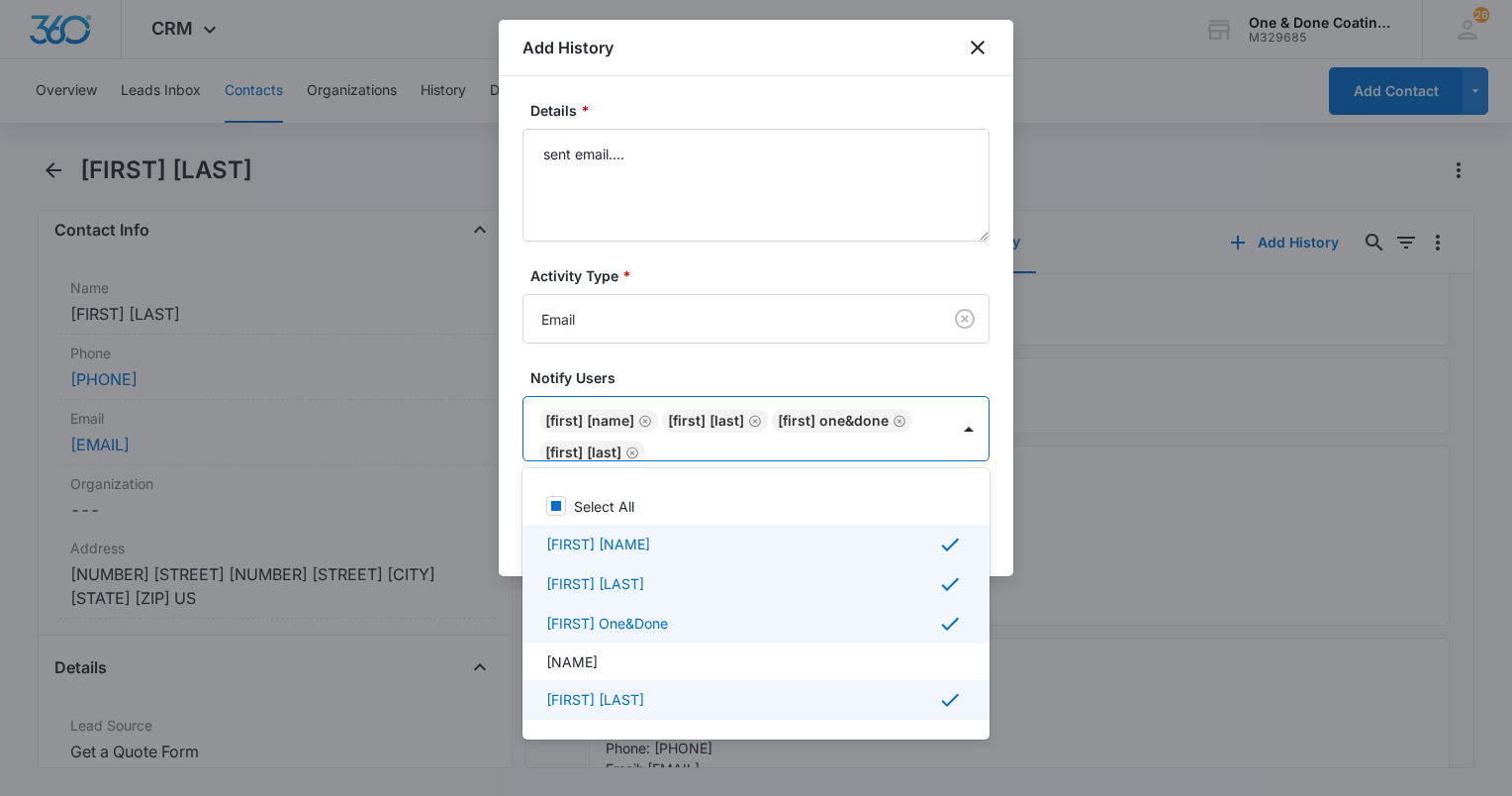 click at bounding box center (756, 398) 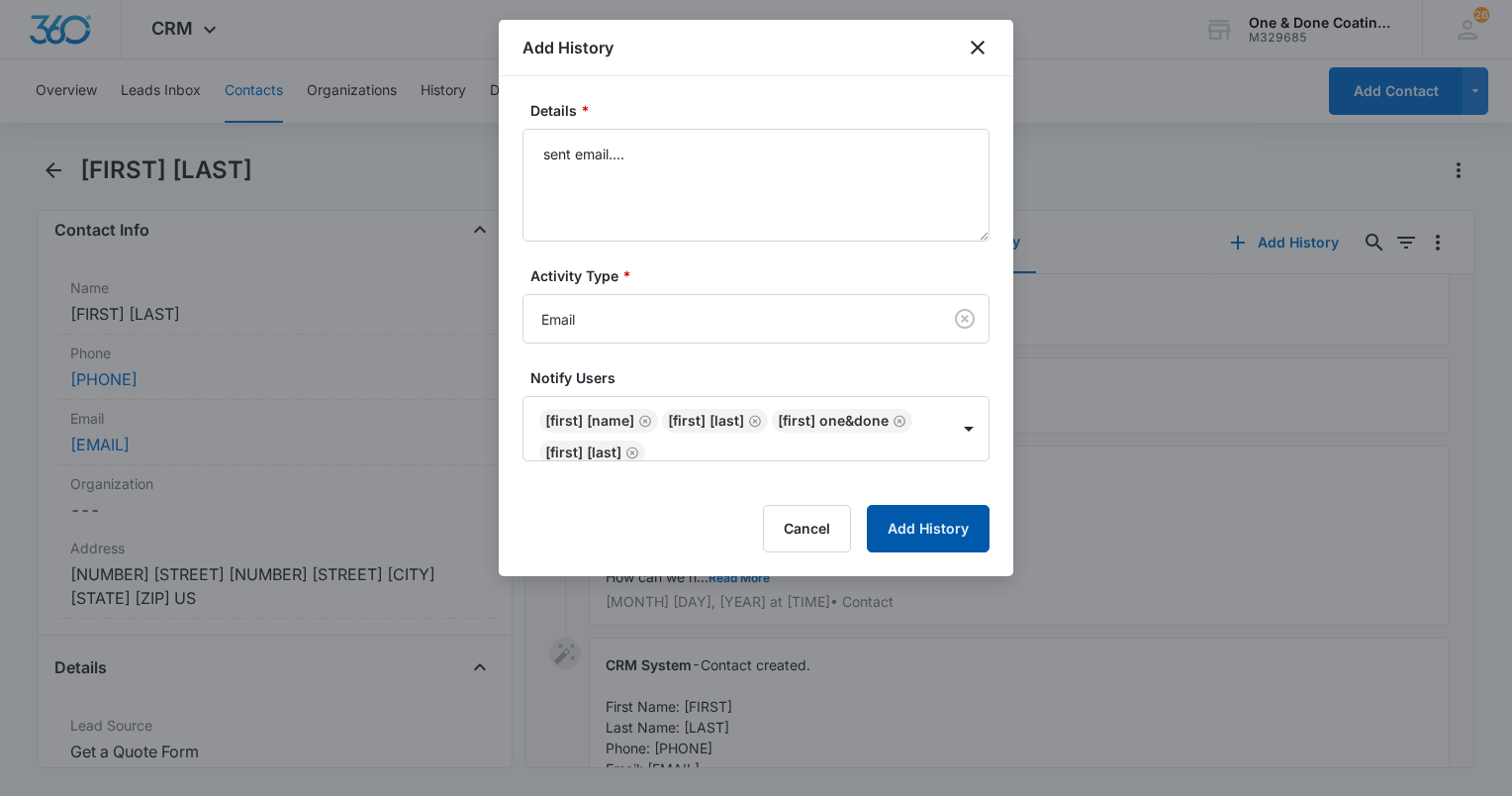 click on "Add History" at bounding box center [928, 529] 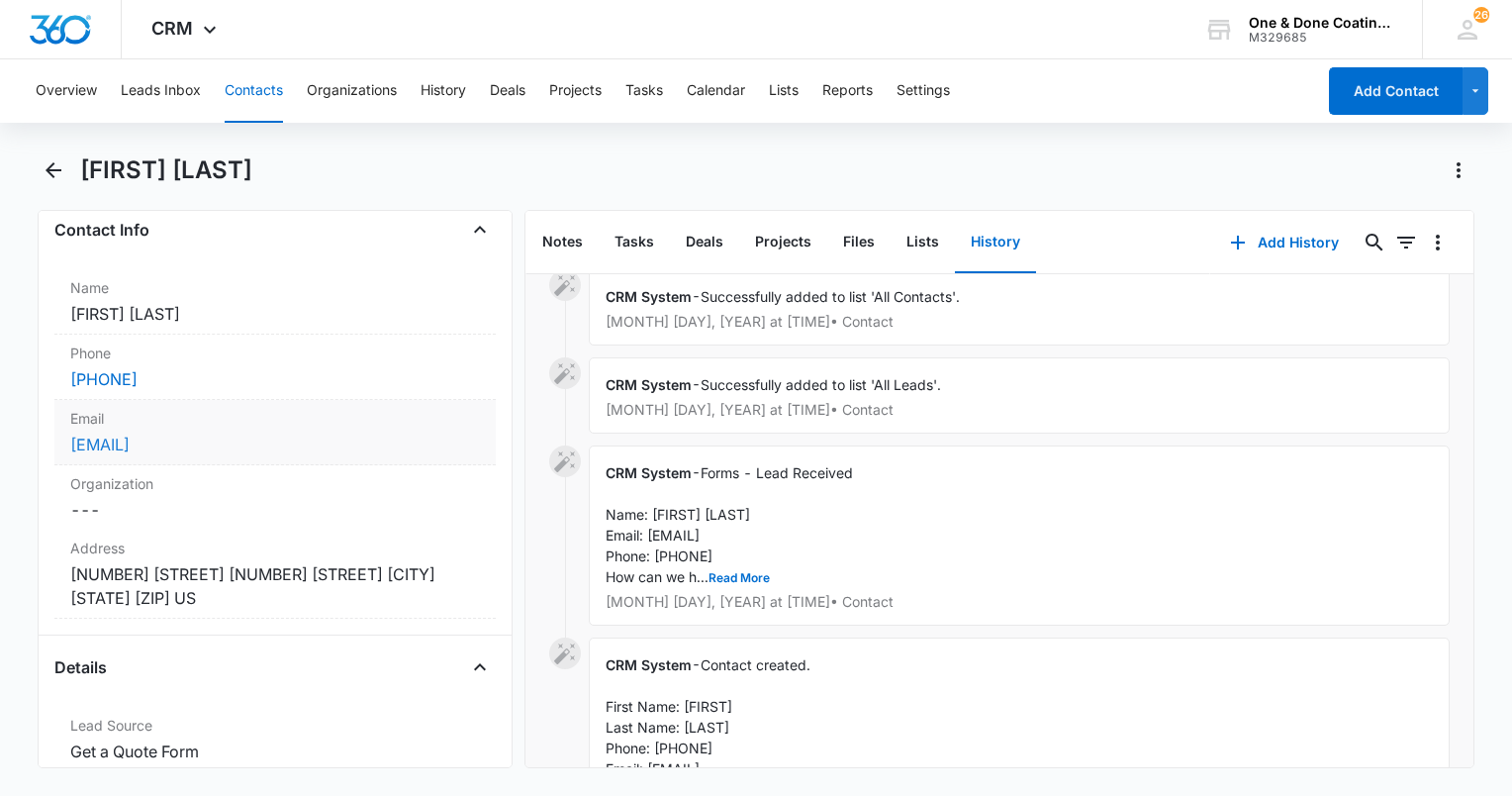 drag, startPoint x: 244, startPoint y: 446, endPoint x: 131, endPoint y: 432, distance: 113.86395 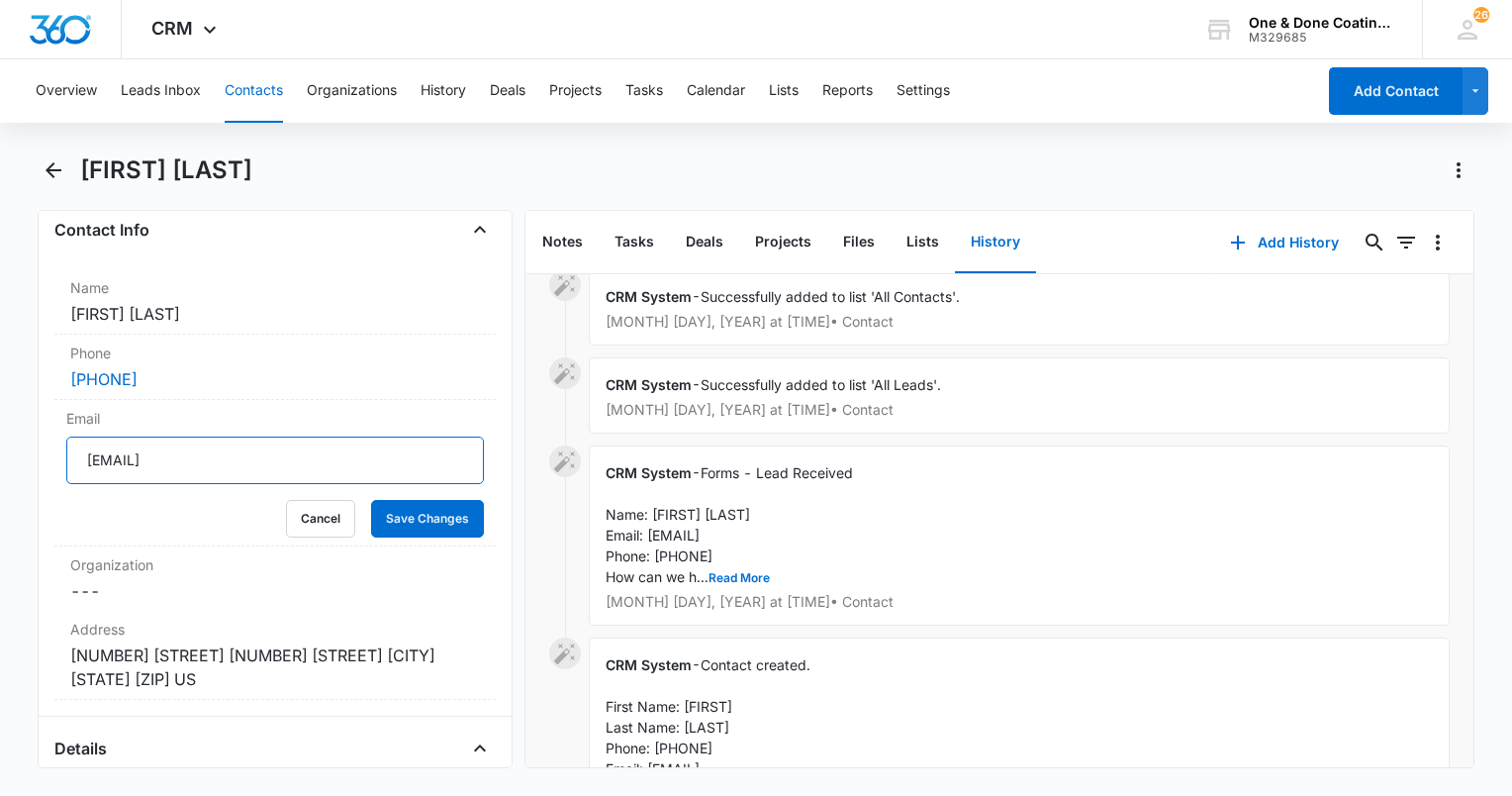 drag, startPoint x: 241, startPoint y: 468, endPoint x: 52, endPoint y: 460, distance: 189.16924 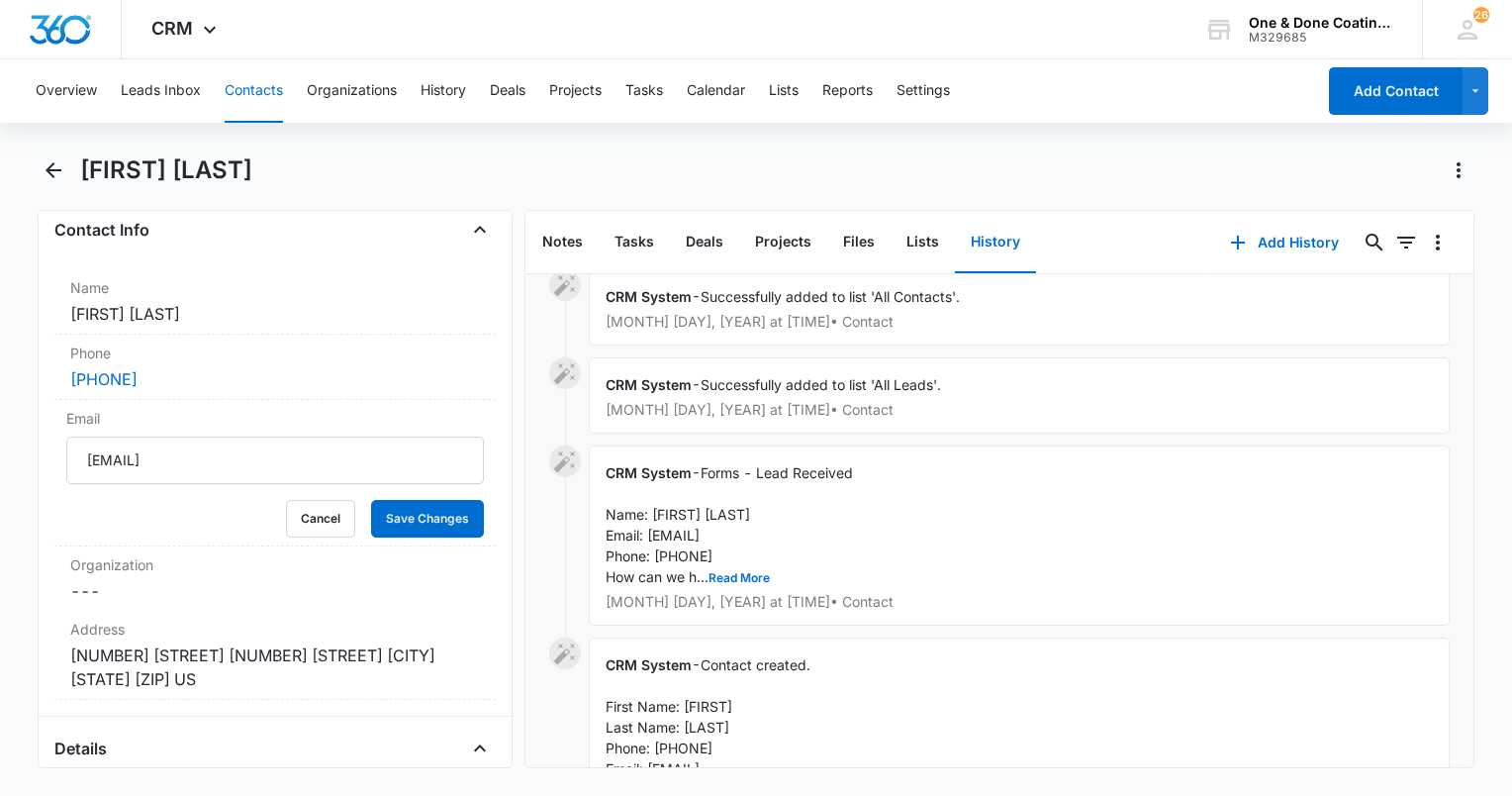 click on "CRM System  -  Forms - Lead Received
Name: [FIRST] [LAST]
Email: [EMAIL]
Phone: [PHONE]
How can we h... Read More [DATE] at [HH]:[MM]pm  • Contact" at bounding box center (1019, 536) 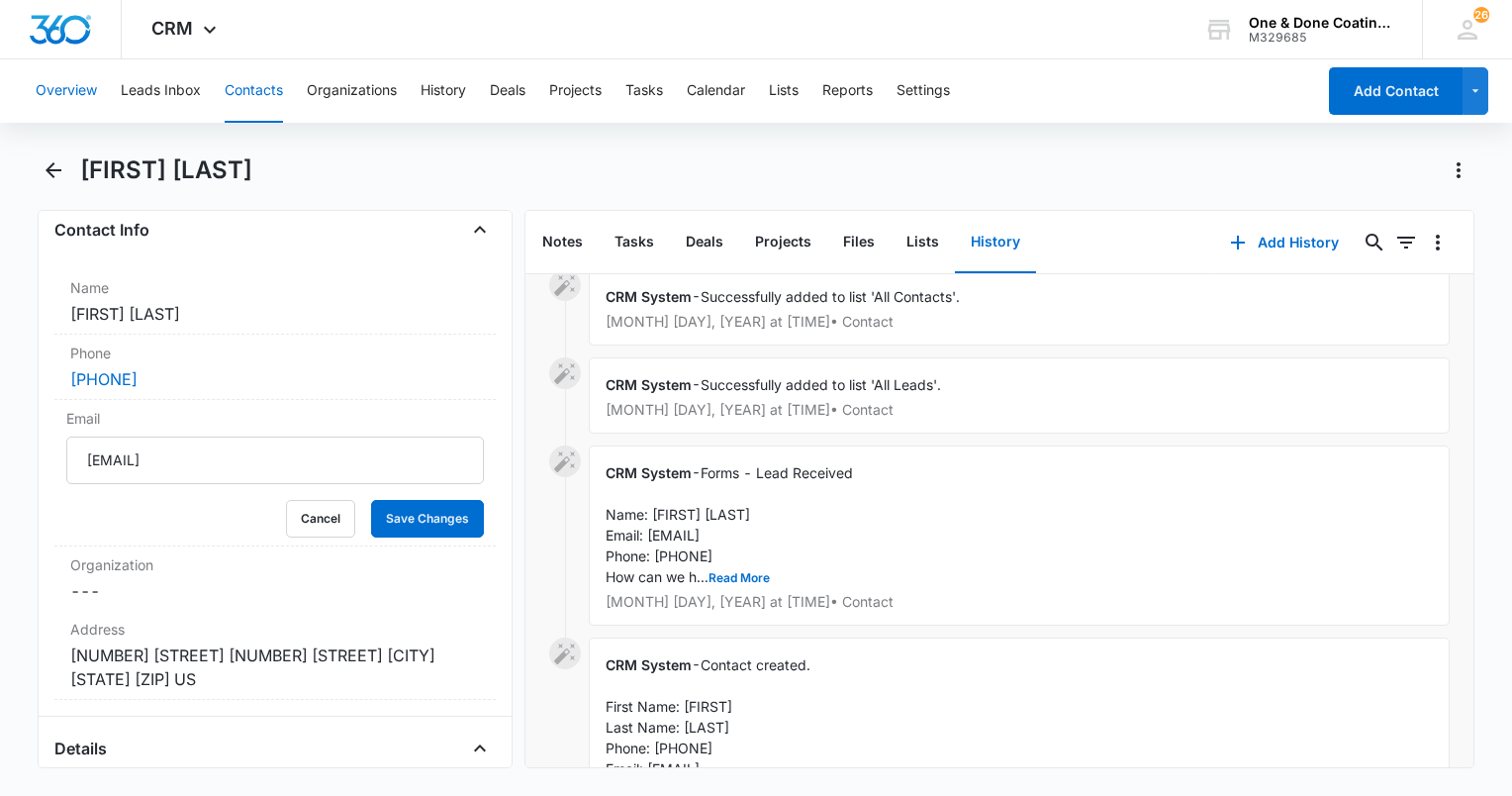 click on "Overview" at bounding box center [66, 91] 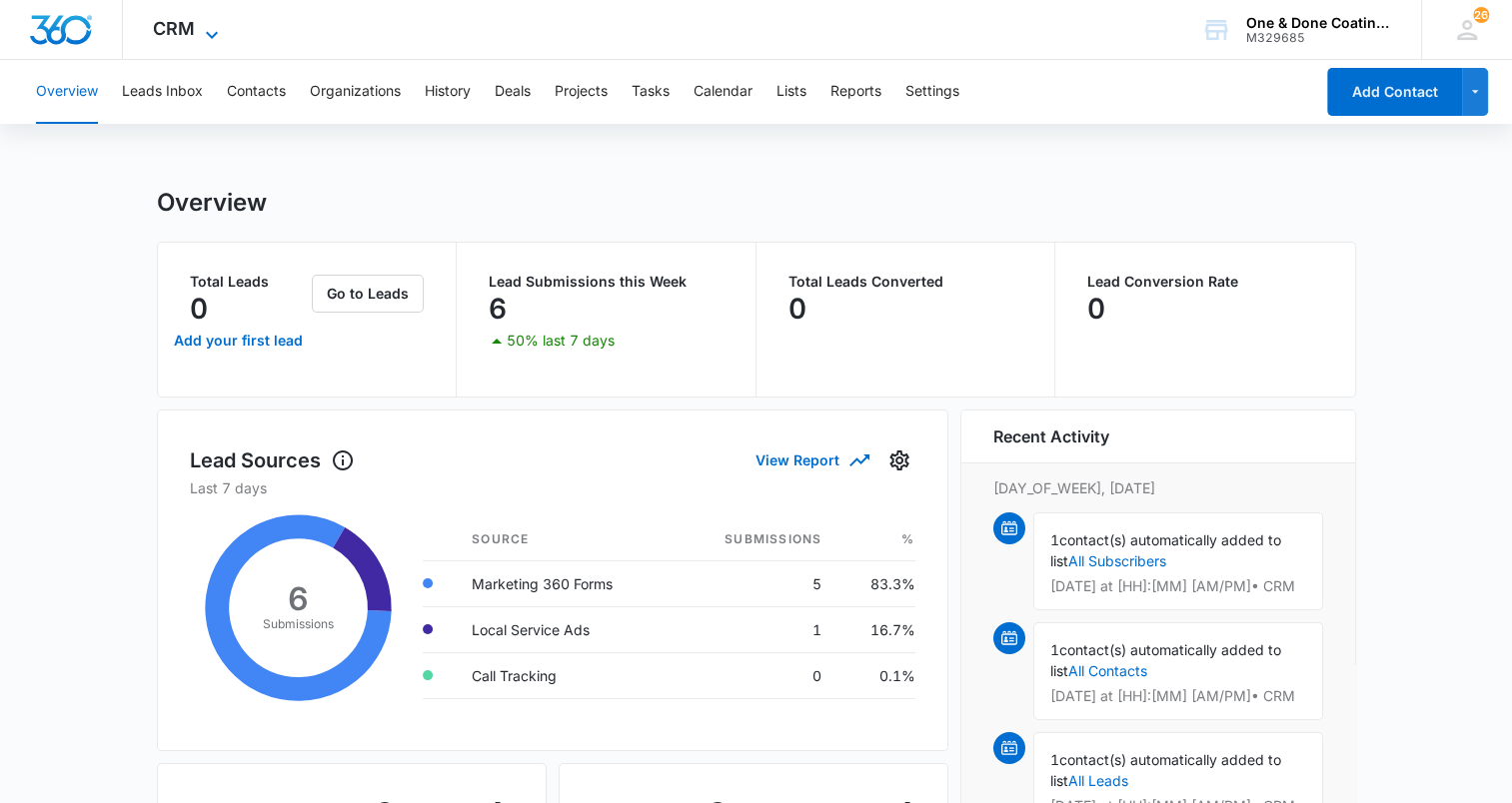 click on "CRM" at bounding box center [174, 28] 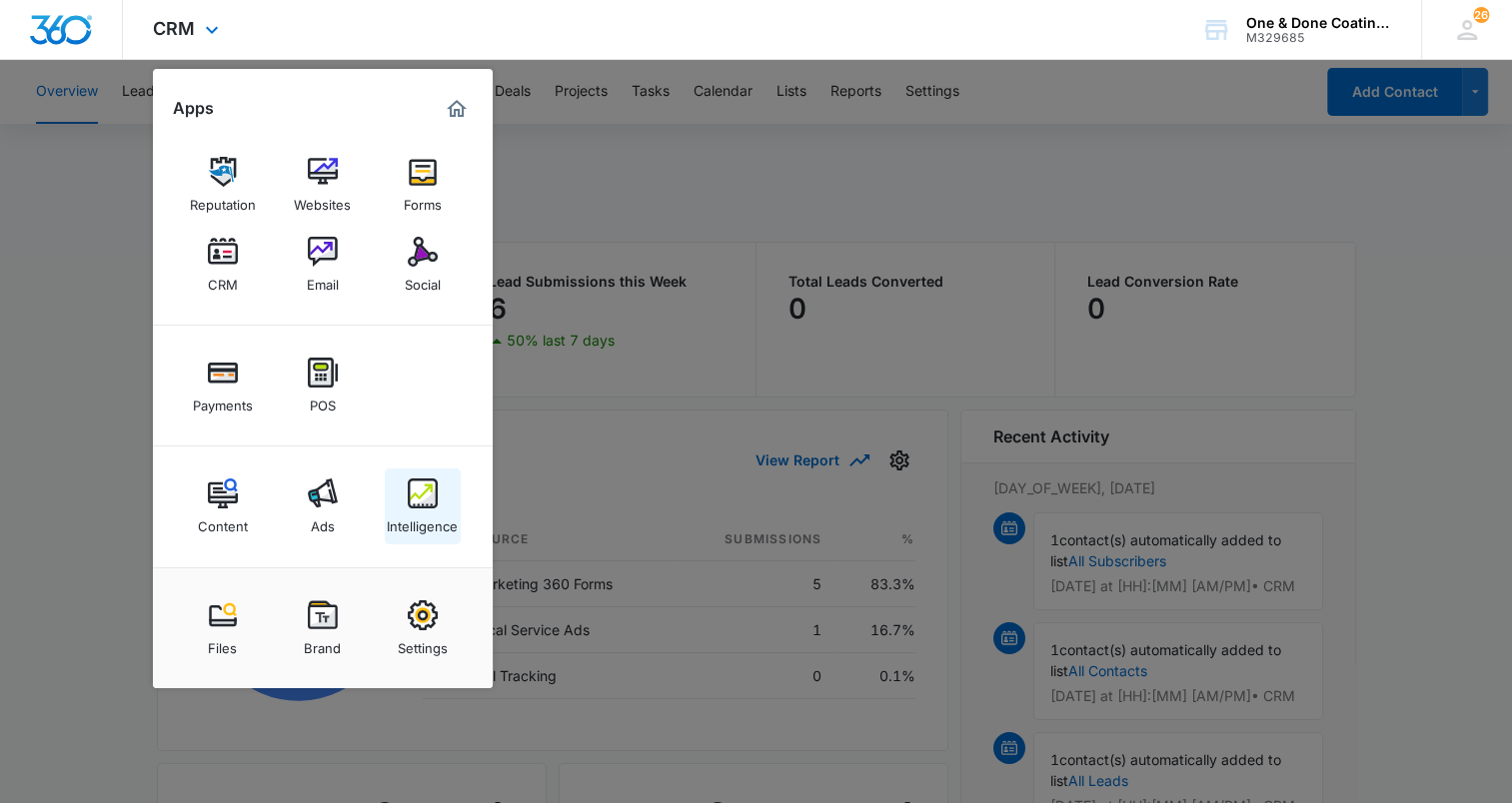 click at bounding box center (423, 493) 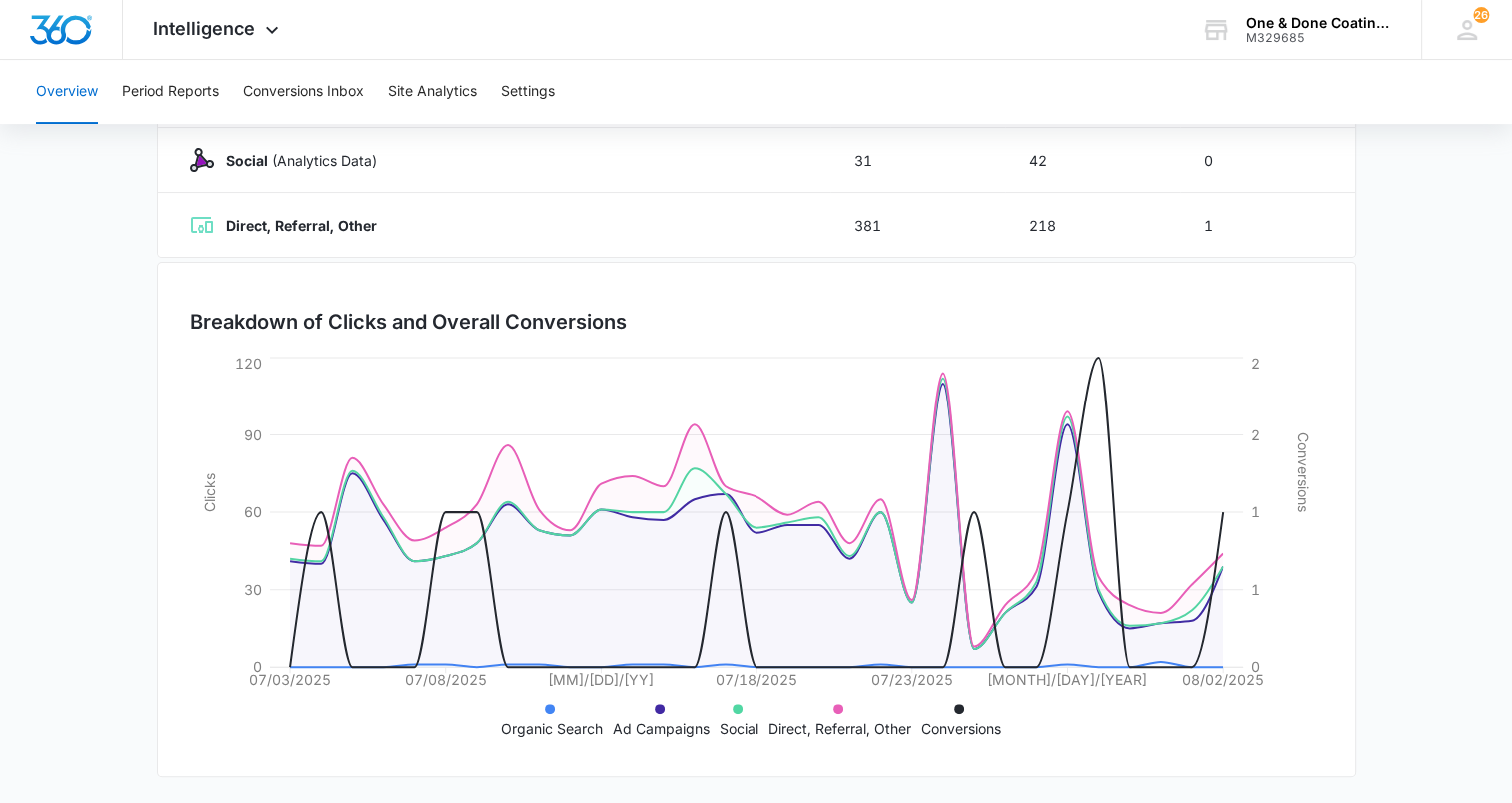 scroll, scrollTop: 0, scrollLeft: 0, axis: both 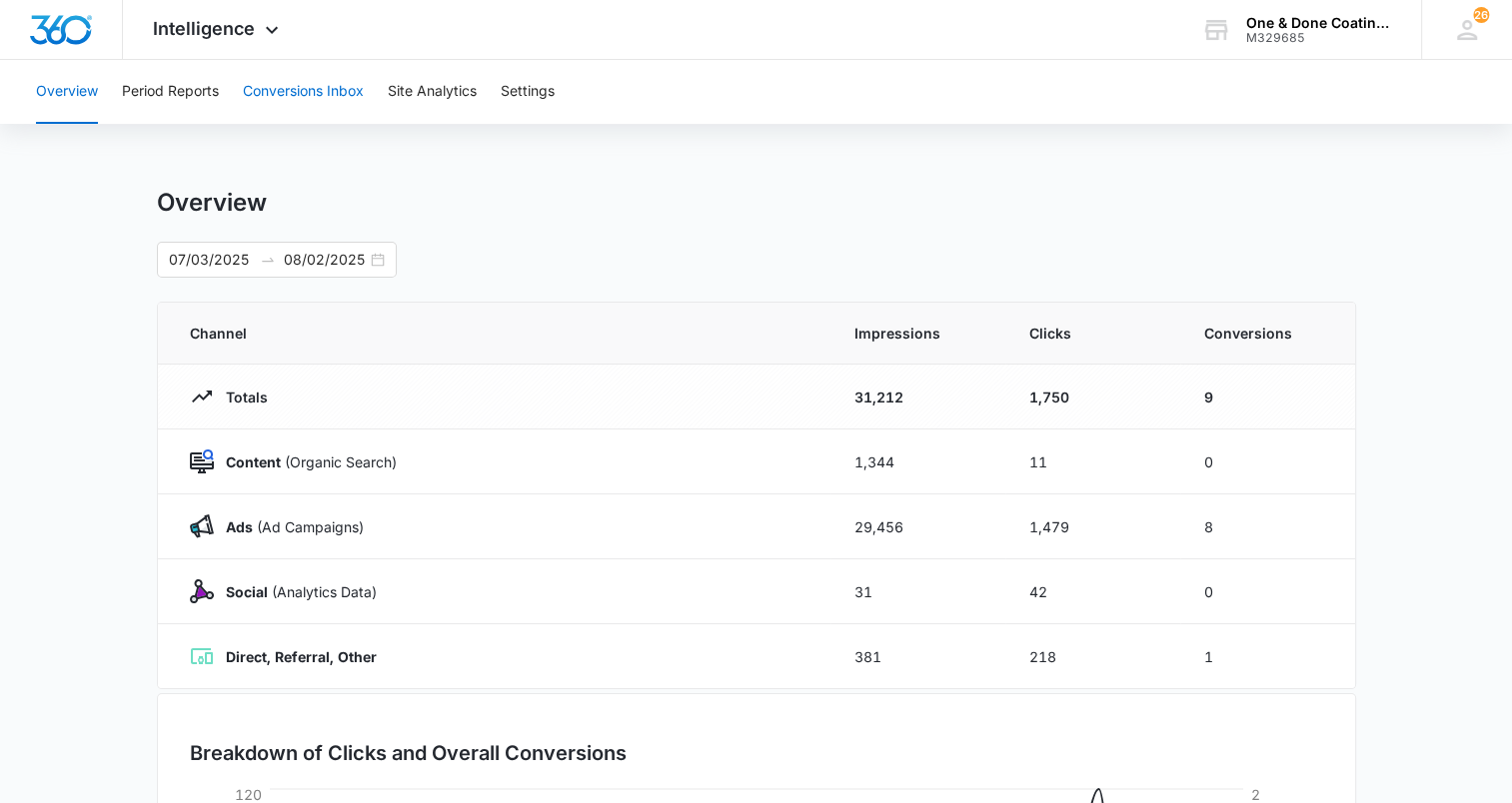 click on "Conversions Inbox" at bounding box center (303, 92) 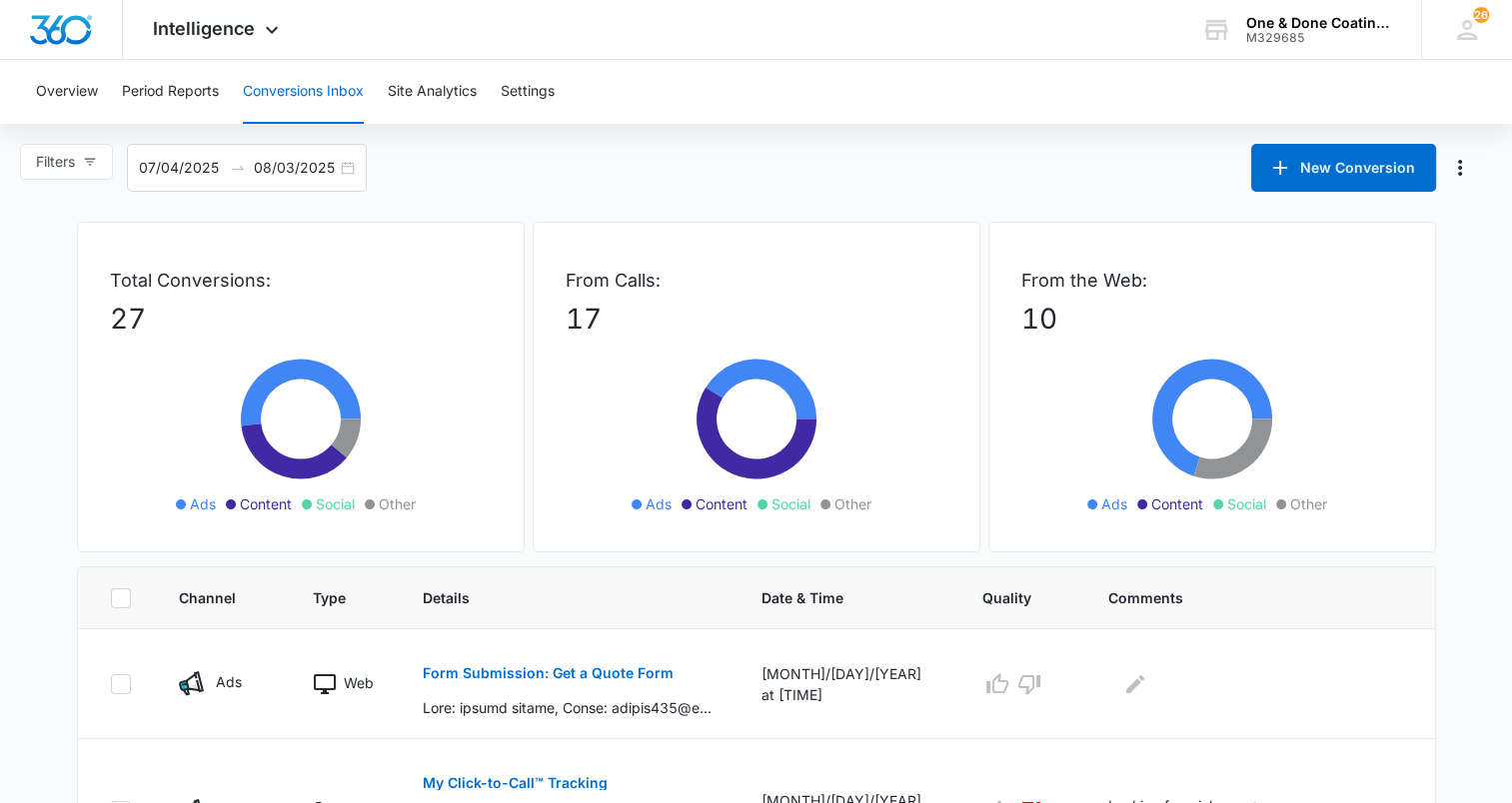 scroll, scrollTop: 281, scrollLeft: 0, axis: vertical 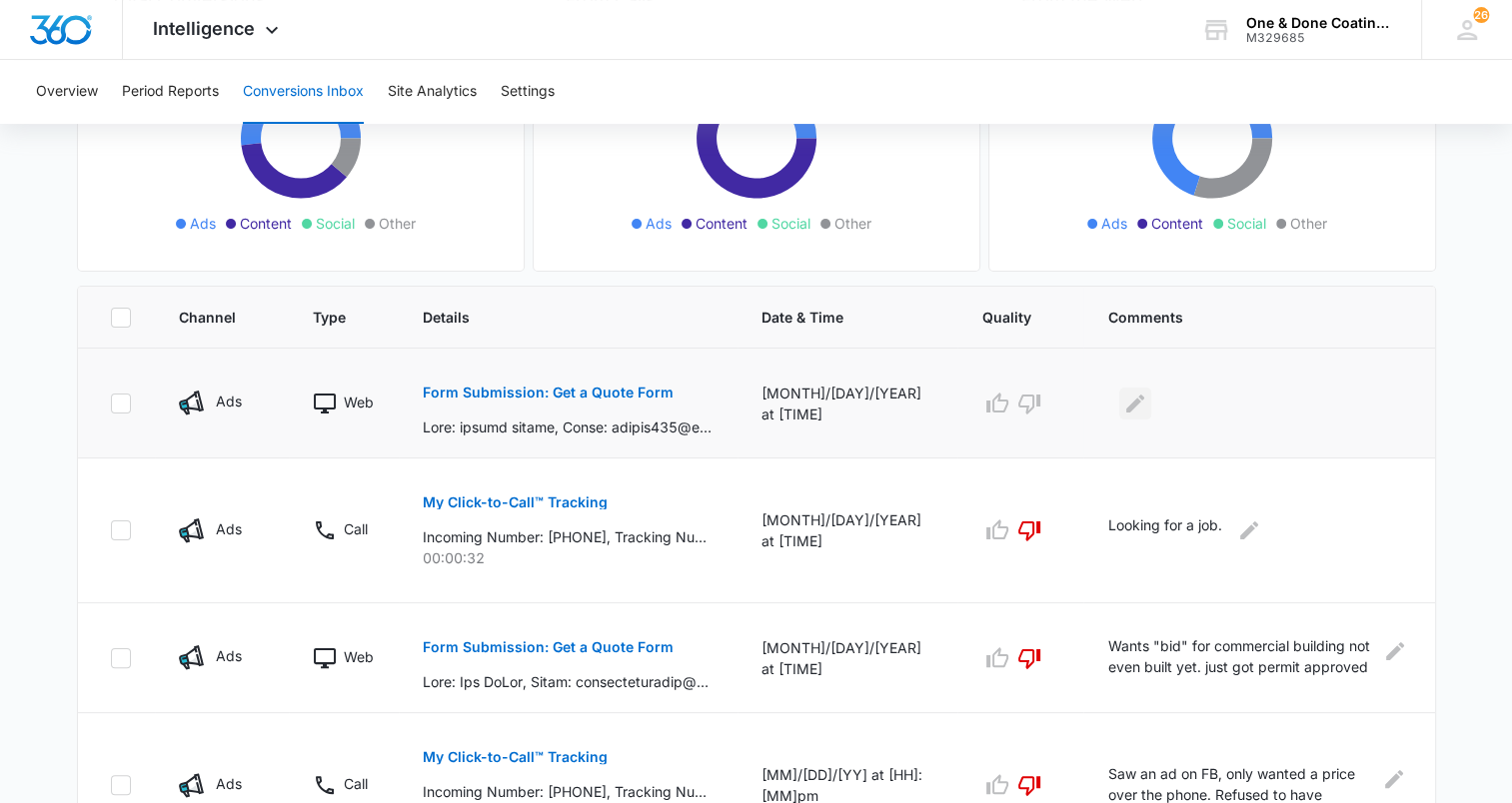 click 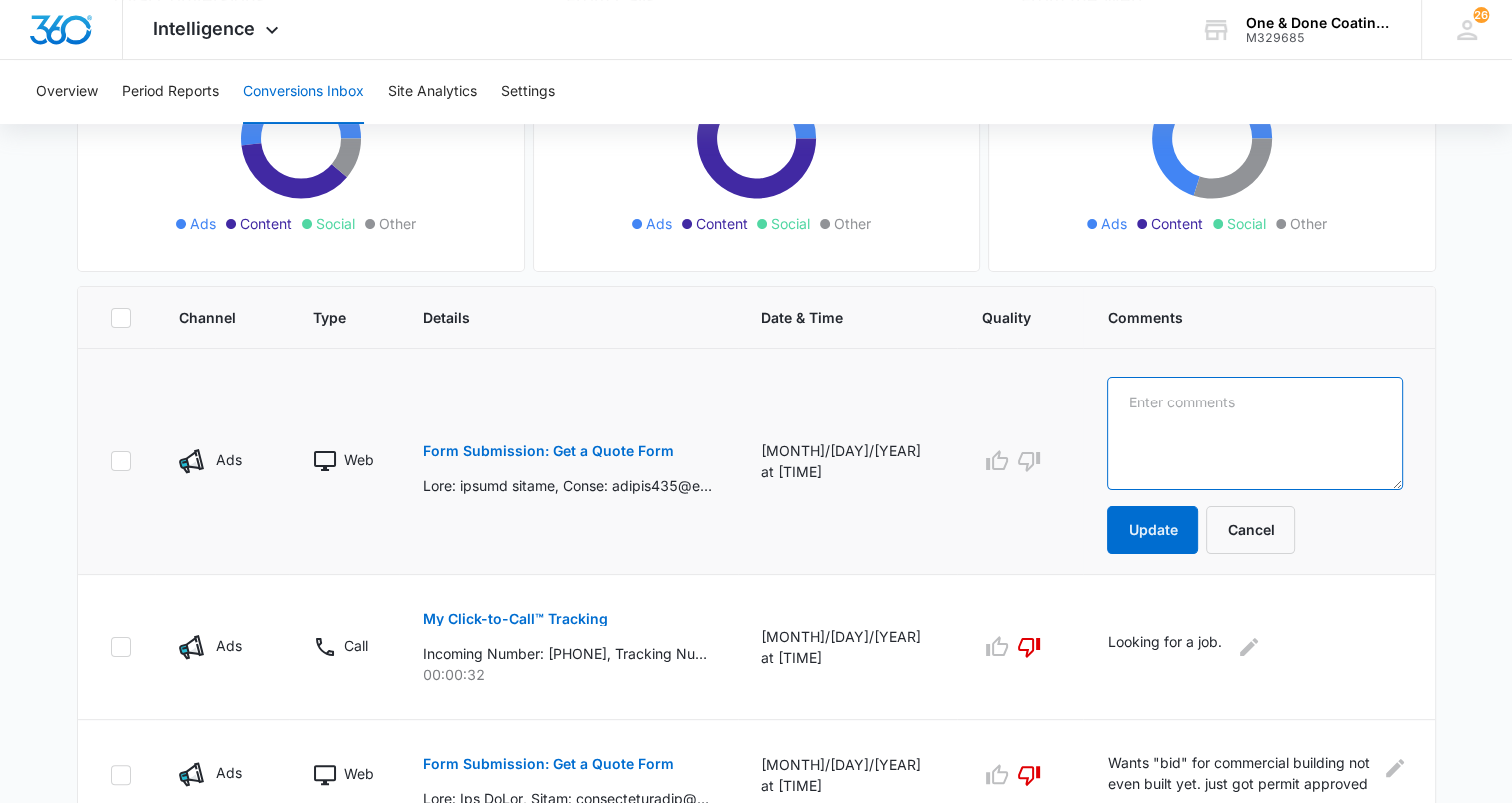click at bounding box center [1254, 433] 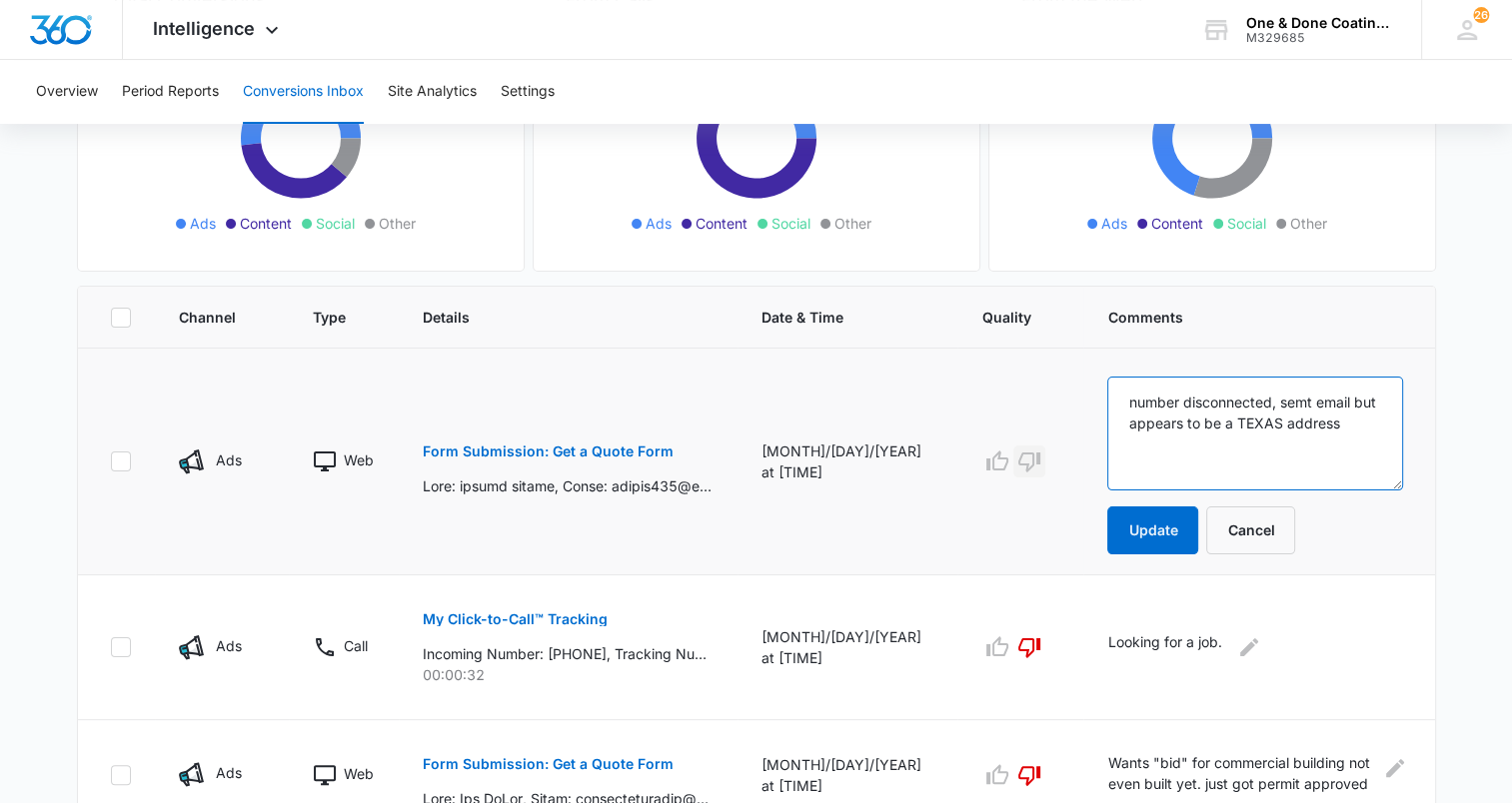 type on "number disconnected, semt email but appears to be a TEXAS address" 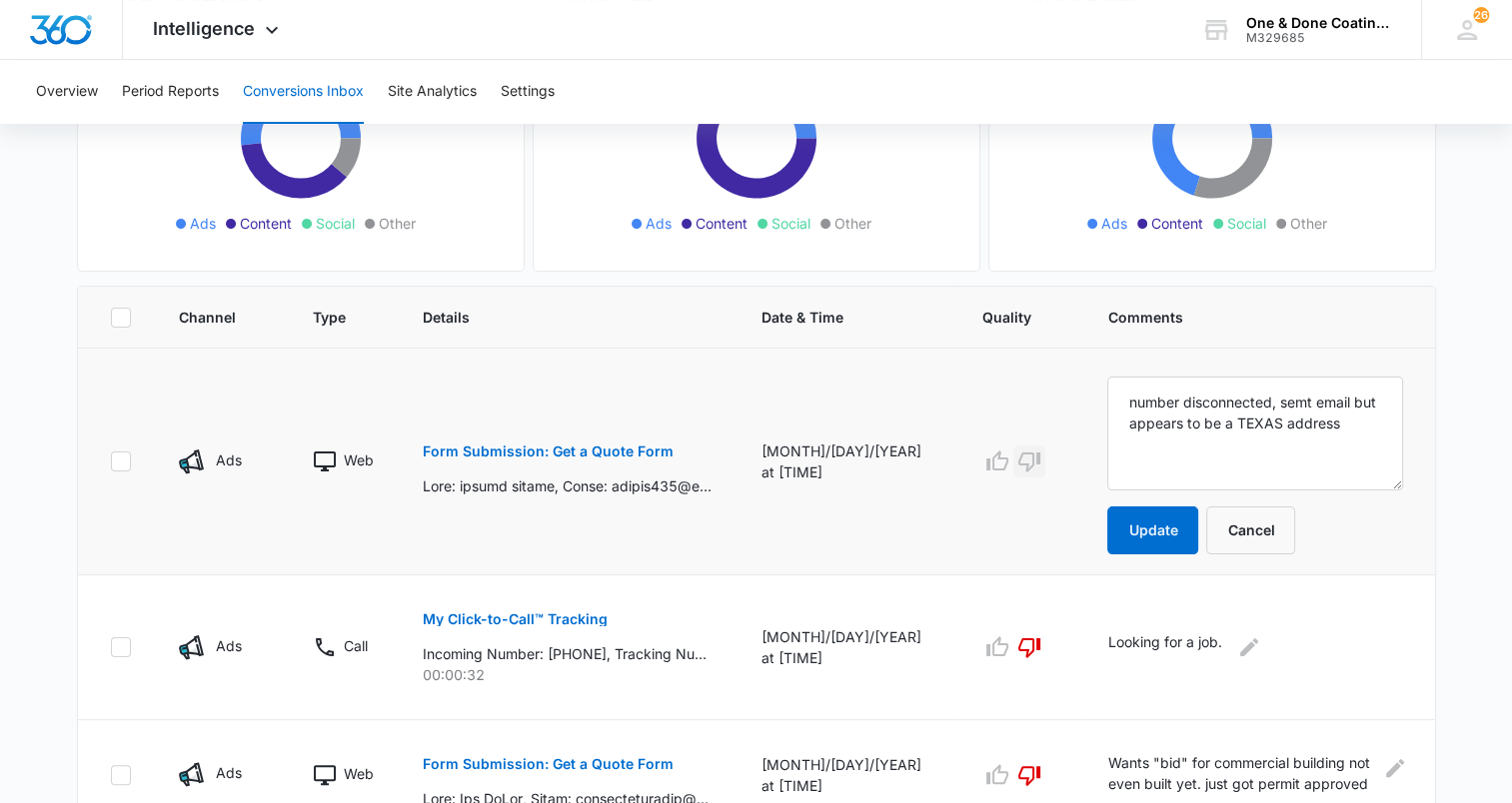 click 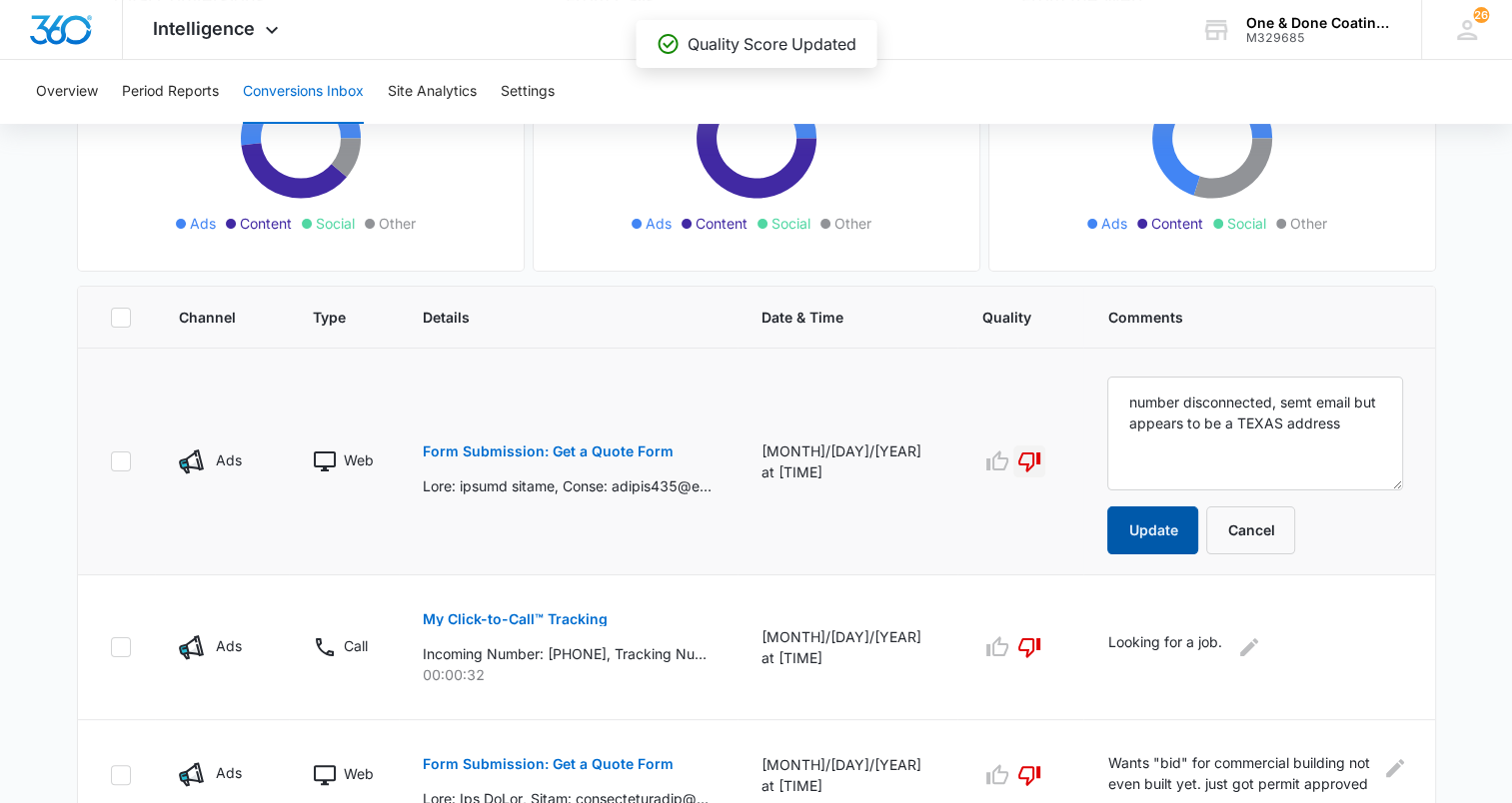 click on "Update" at bounding box center [1152, 530] 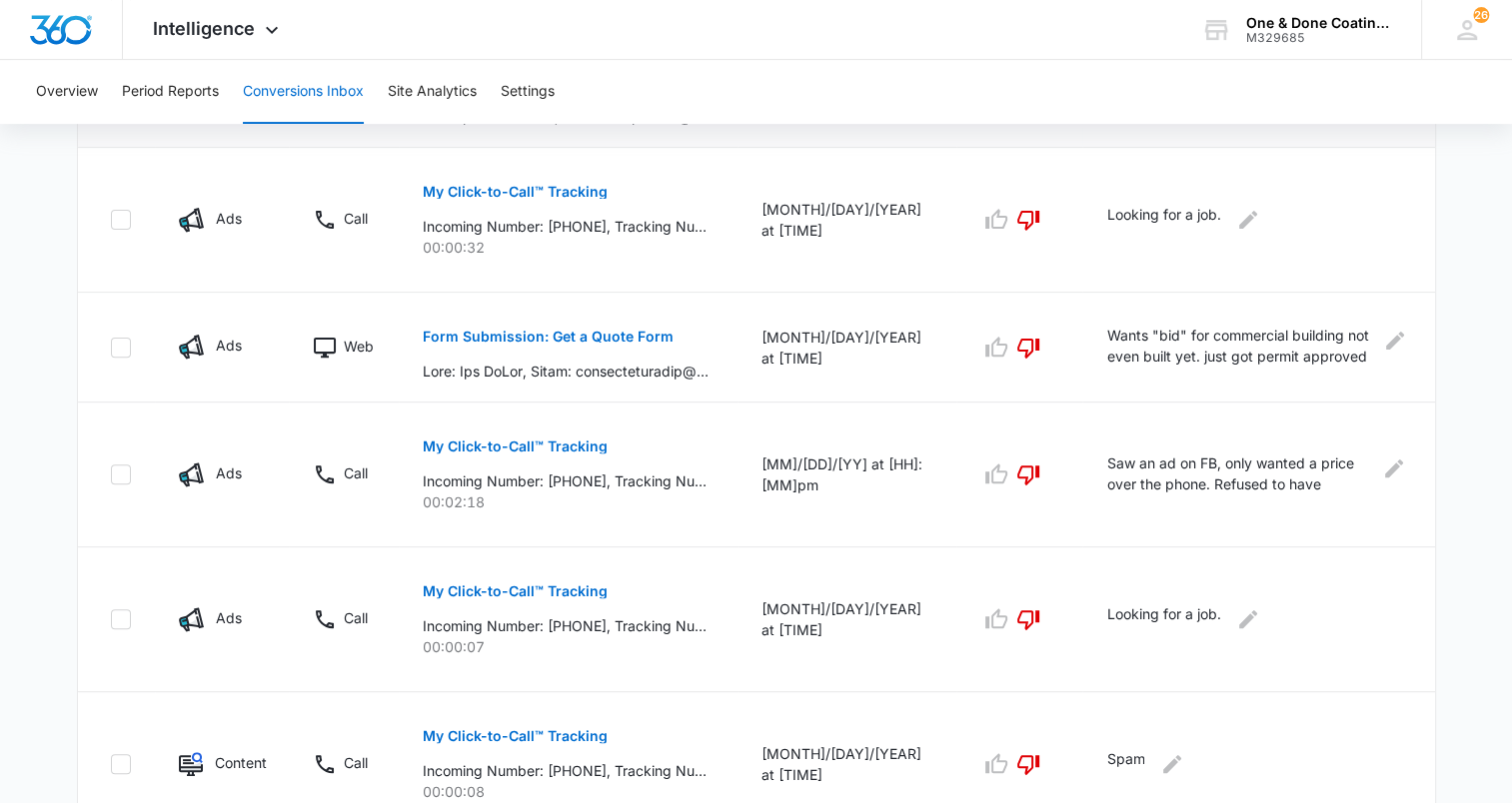 scroll, scrollTop: 0, scrollLeft: 0, axis: both 